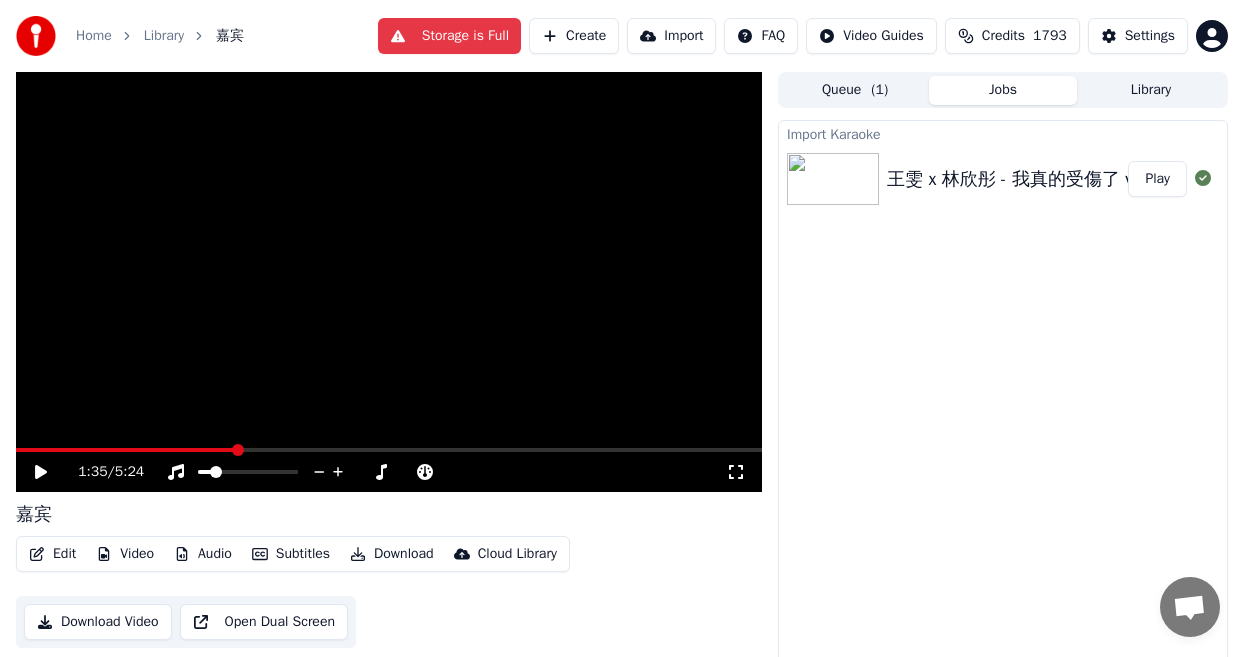 scroll, scrollTop: 0, scrollLeft: 0, axis: both 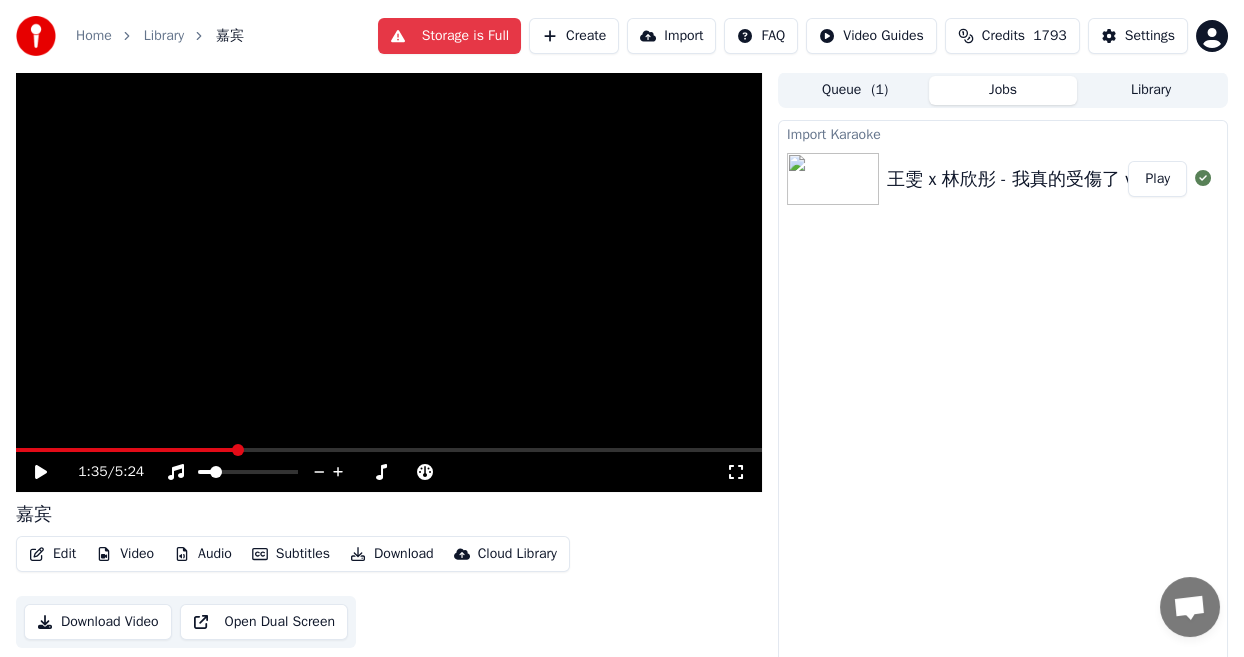 click on "Create" at bounding box center (574, 36) 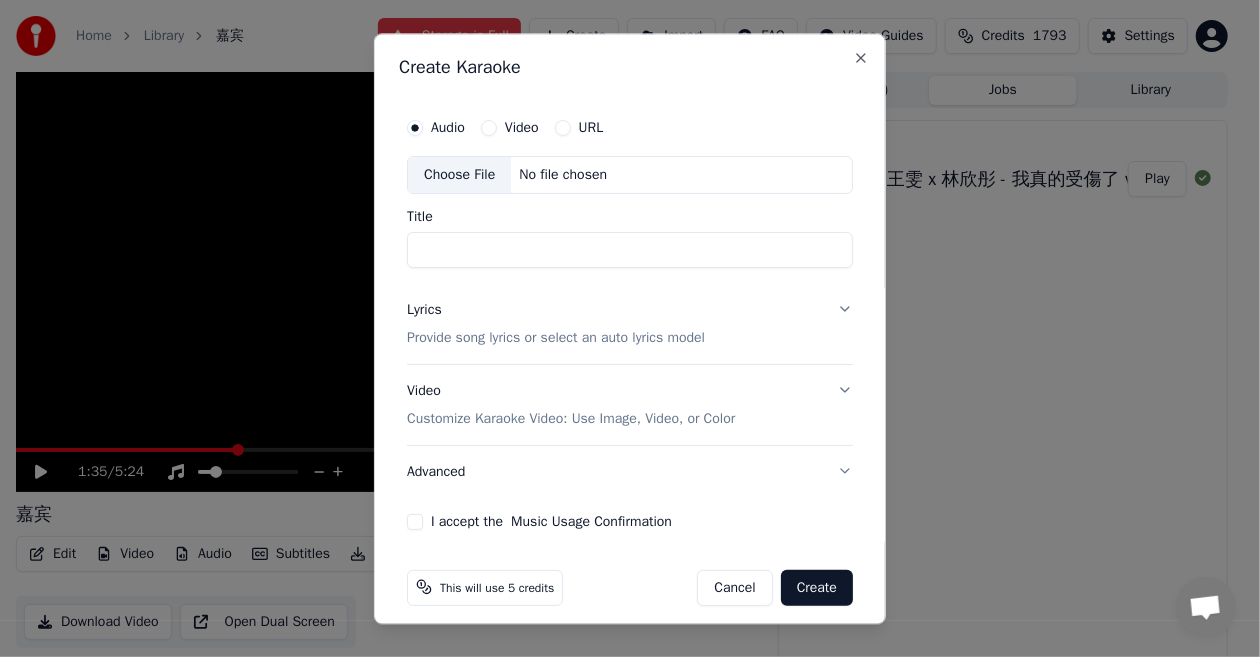 click on "Cancel" at bounding box center (734, 588) 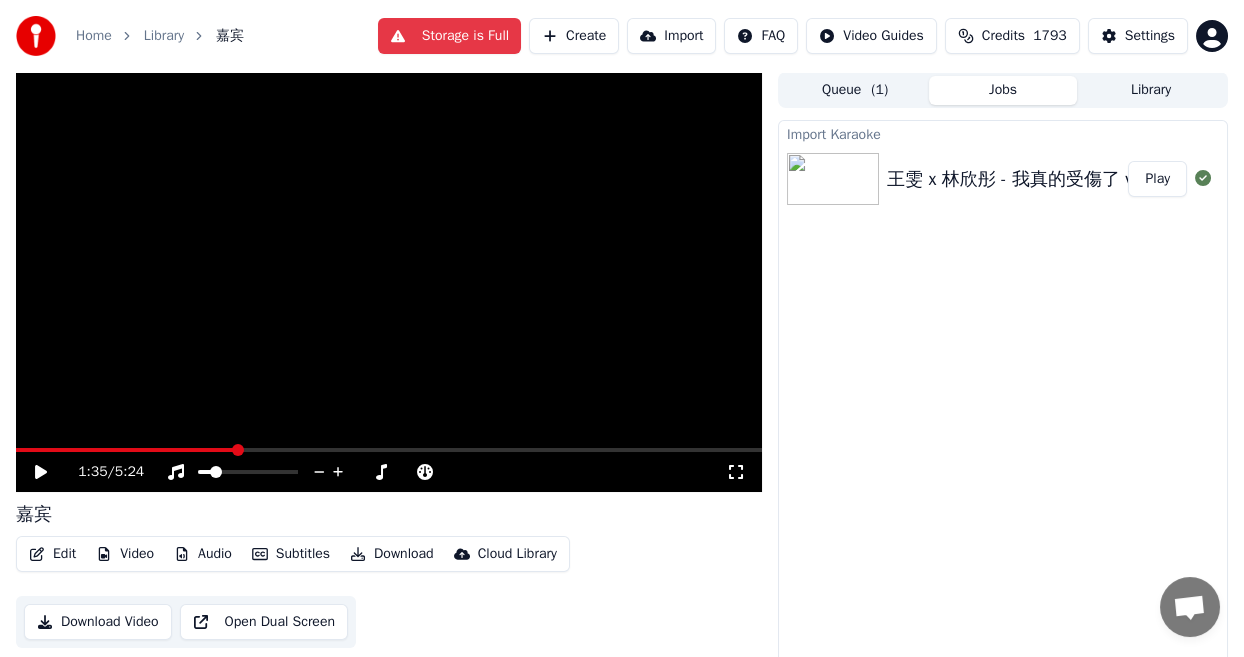 click on "Import" at bounding box center [671, 36] 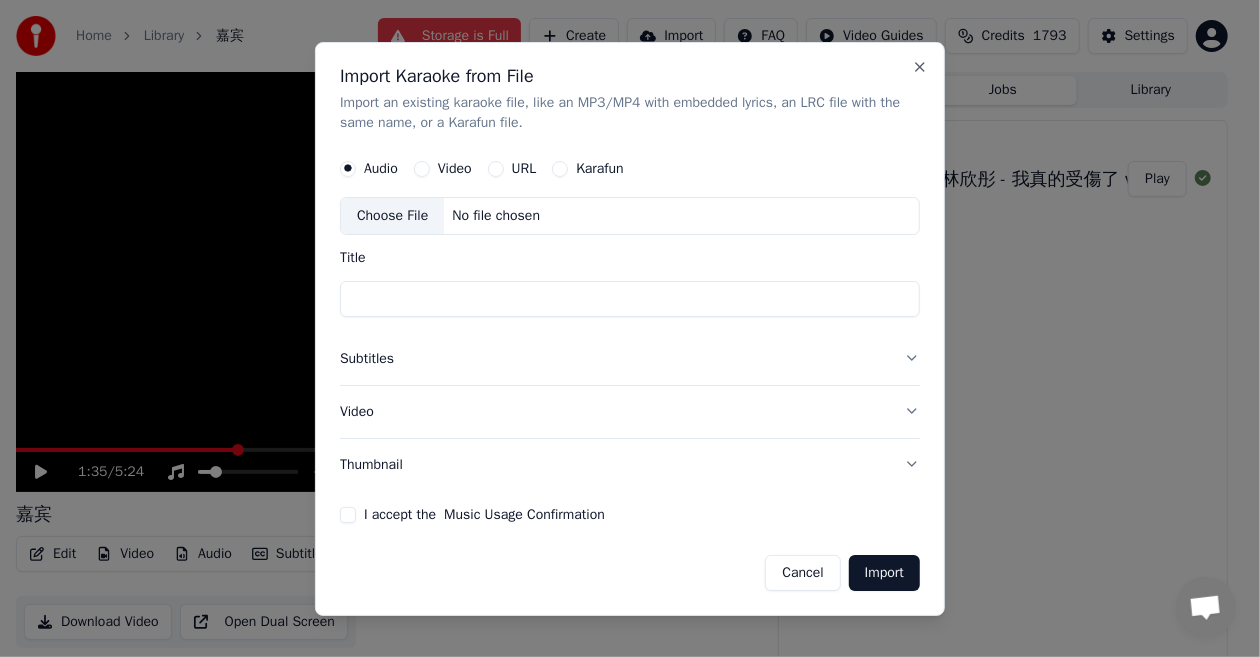click on "Video" at bounding box center [422, 169] 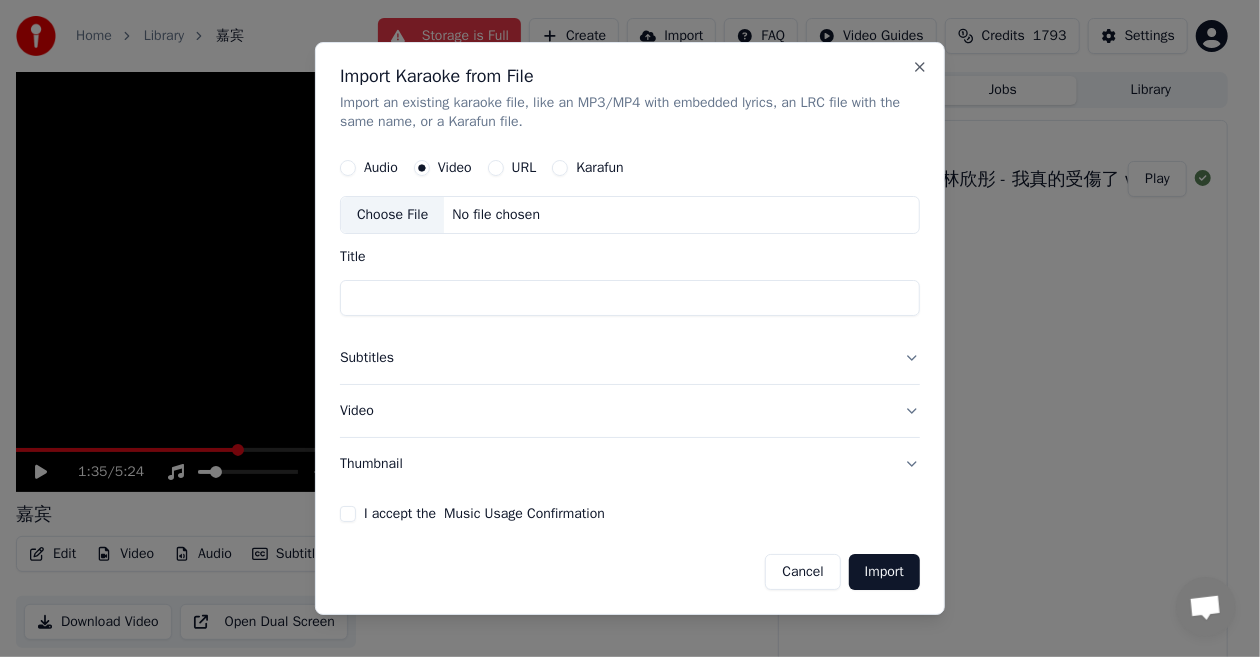 click on "Choose File No file chosen" at bounding box center (630, 216) 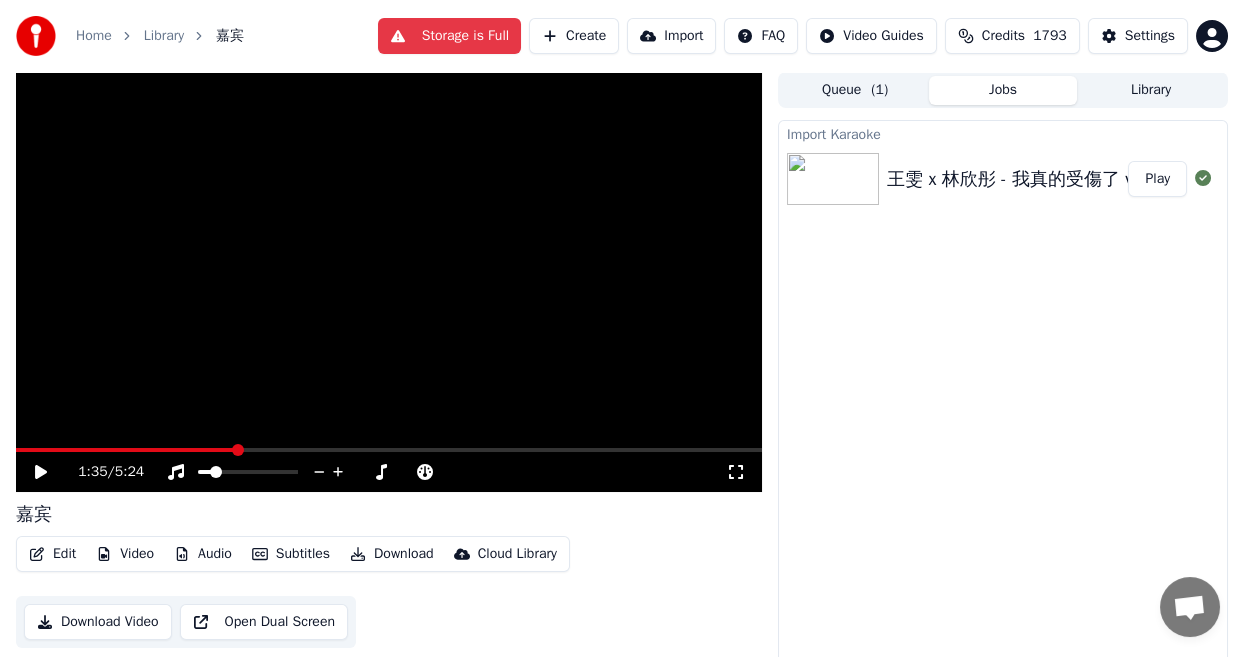 click on "Create" at bounding box center [574, 36] 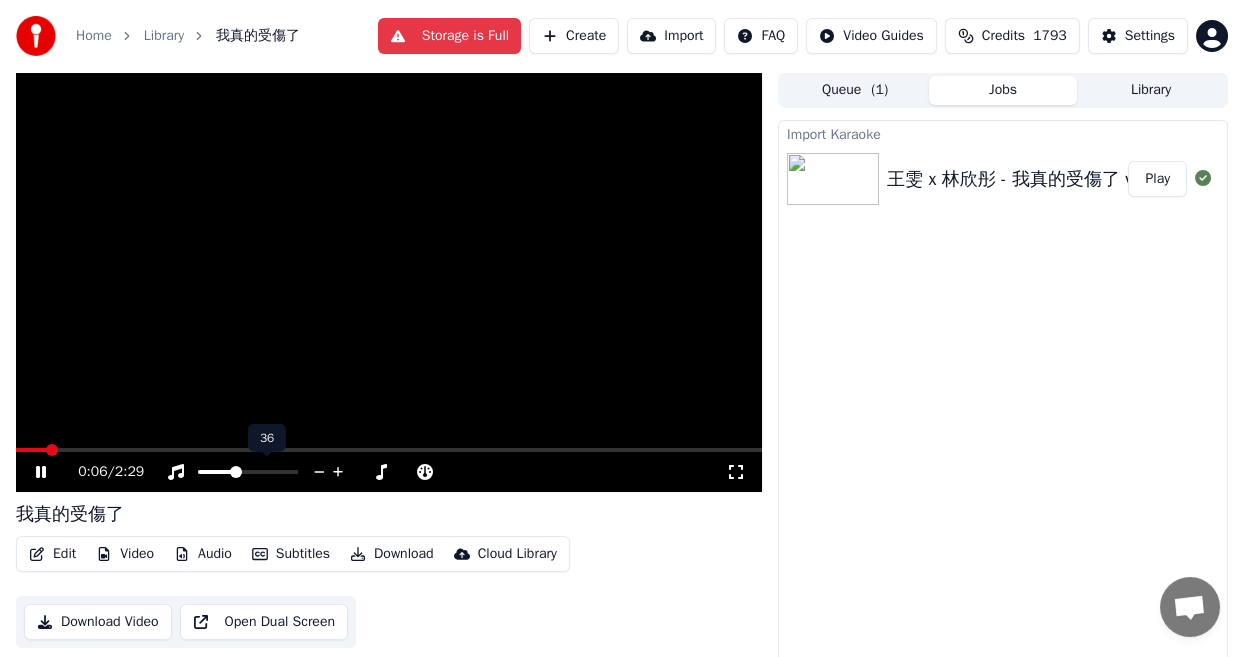 click at bounding box center [236, 472] 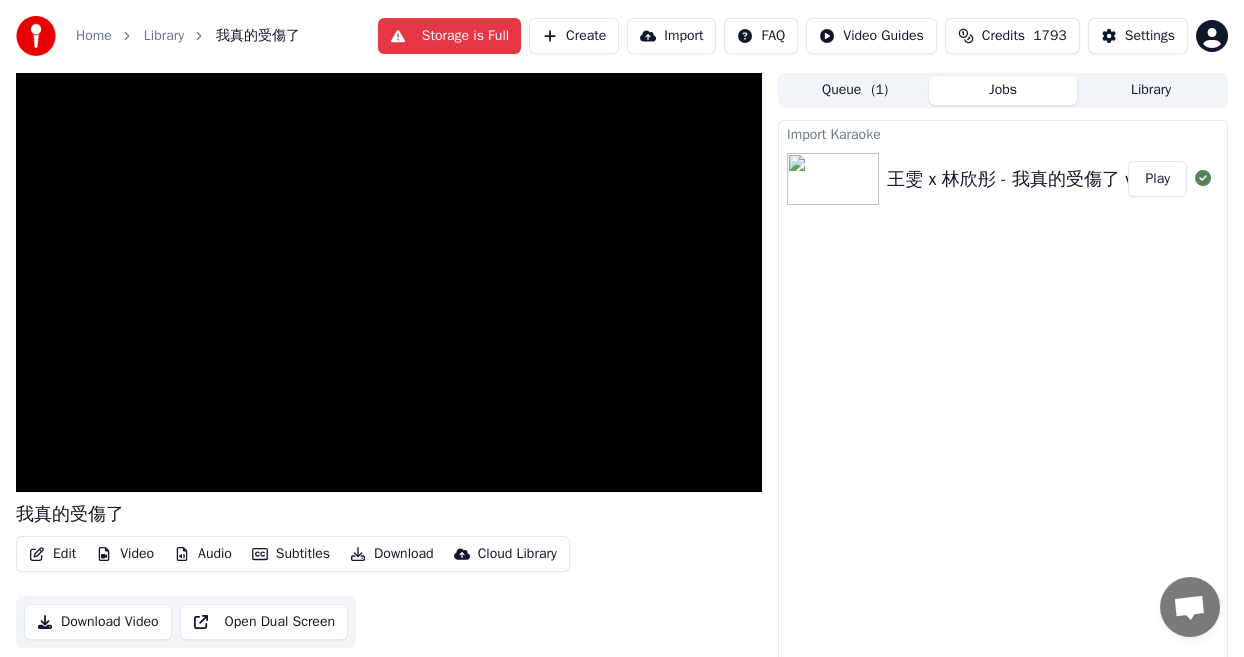 scroll, scrollTop: 21, scrollLeft: 0, axis: vertical 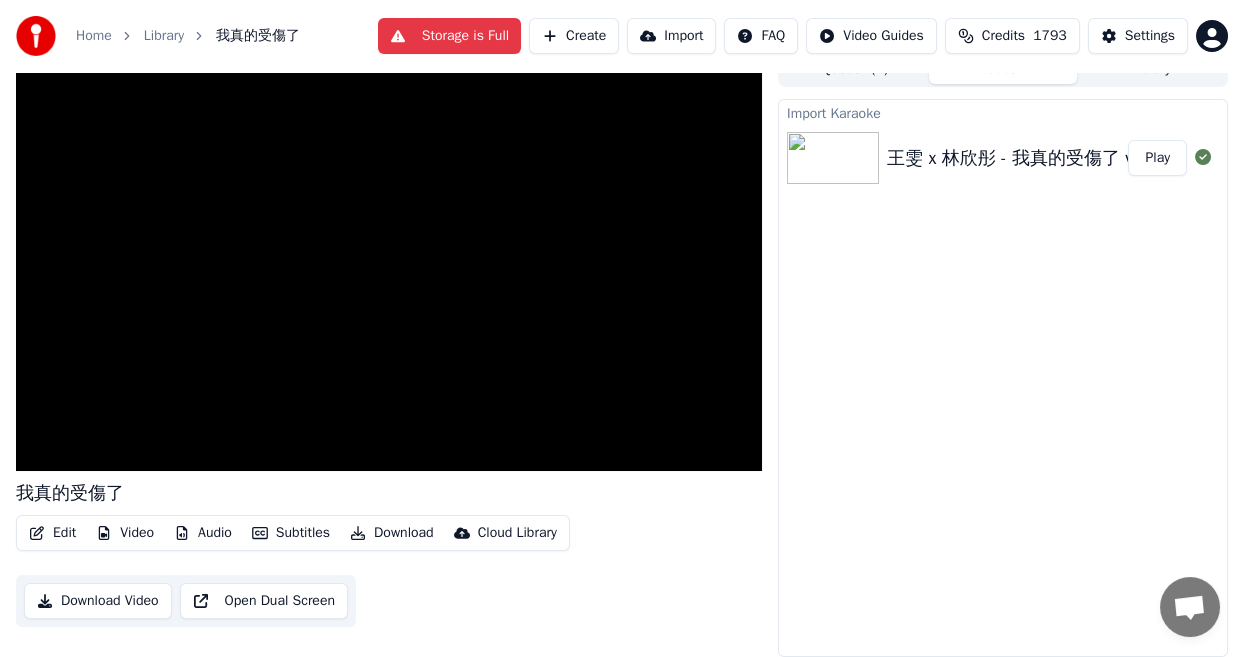 click on "Subtitles" at bounding box center [291, 533] 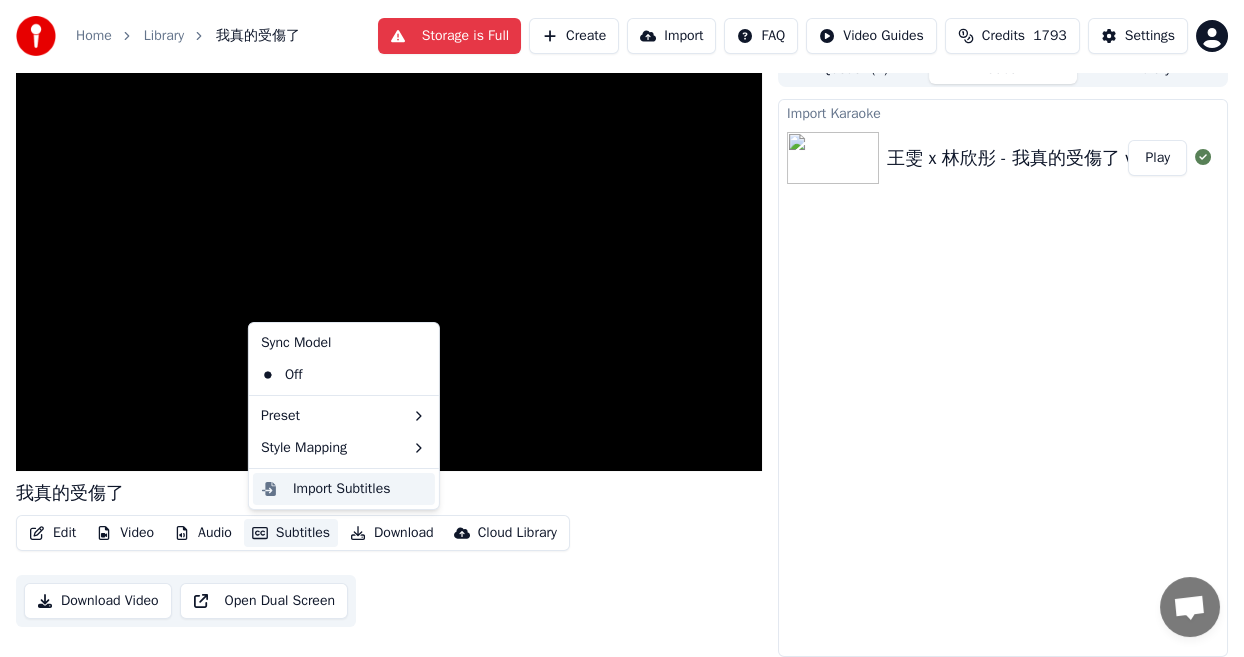 click on "Import Subtitles" at bounding box center (342, 489) 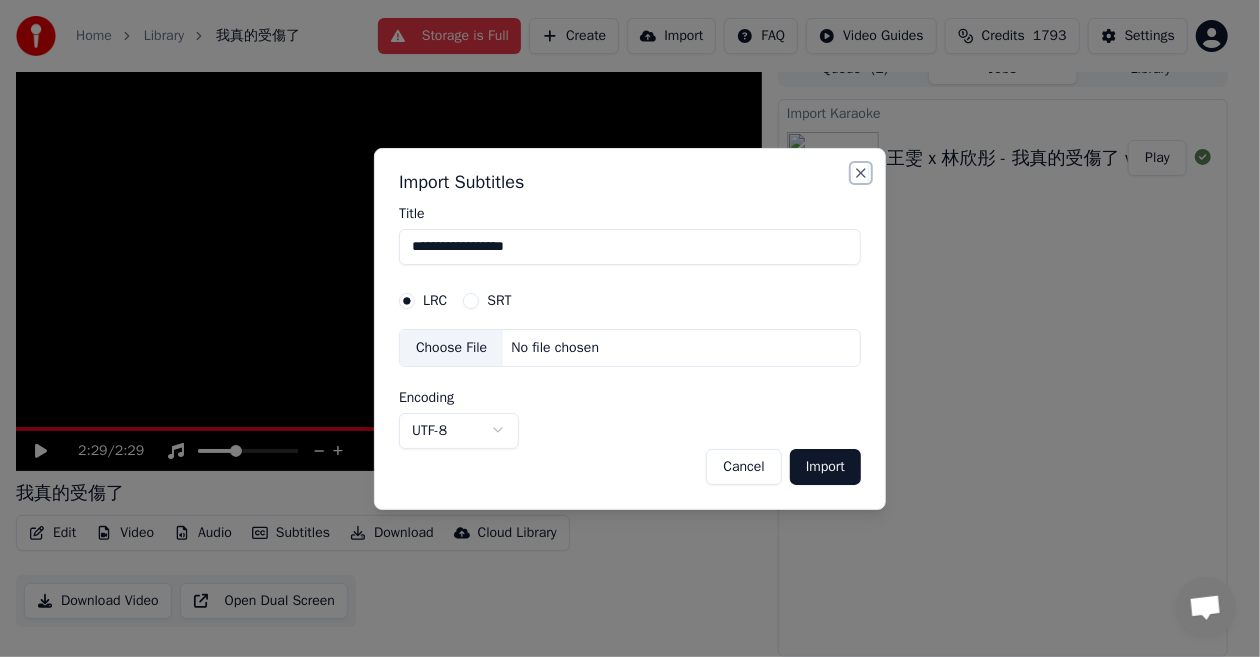 click on "Close" at bounding box center [861, 173] 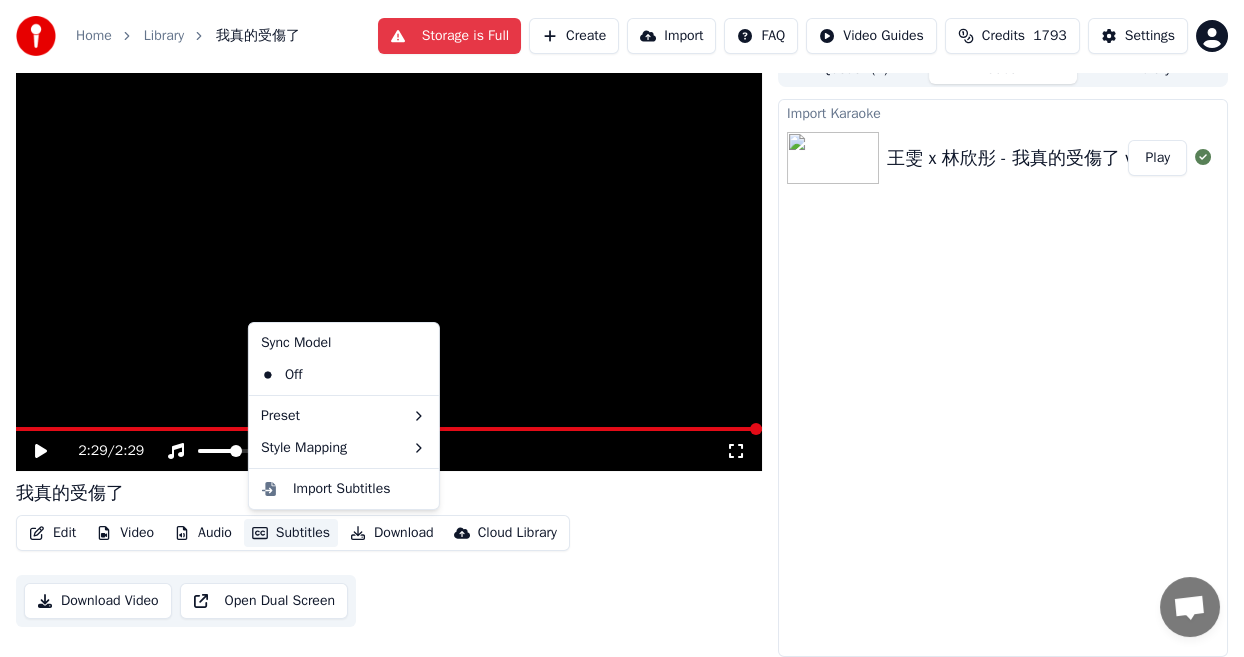click on "Subtitles" at bounding box center [291, 533] 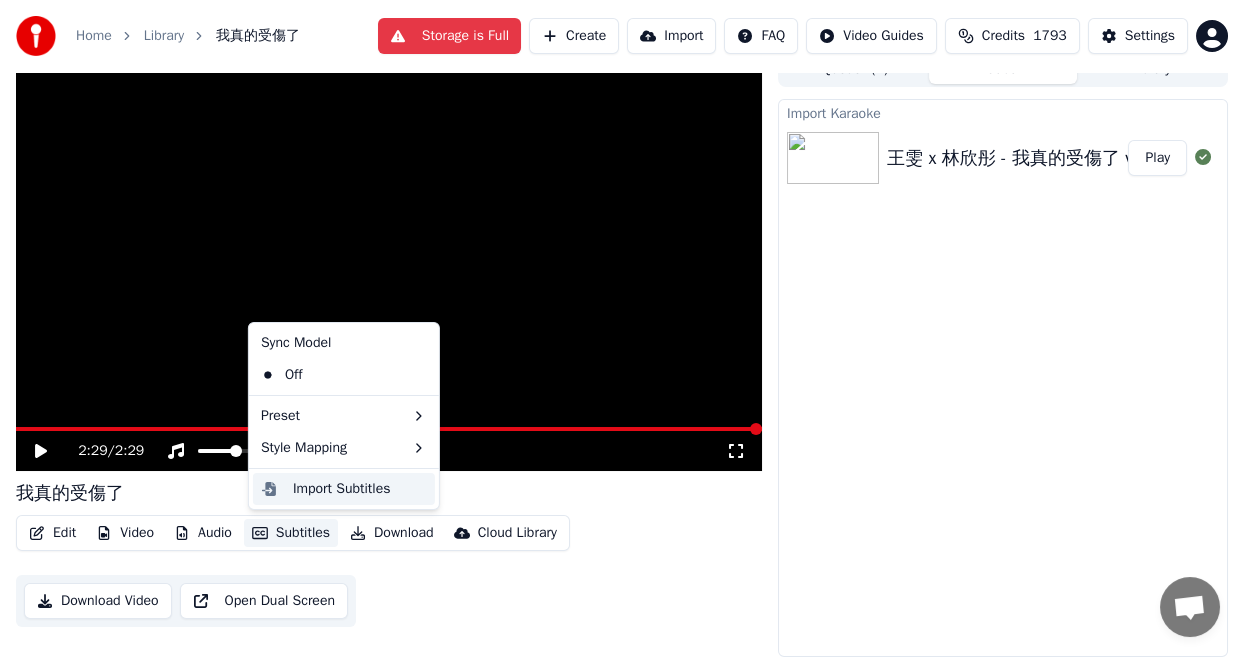 click on "Import Subtitles" at bounding box center [342, 489] 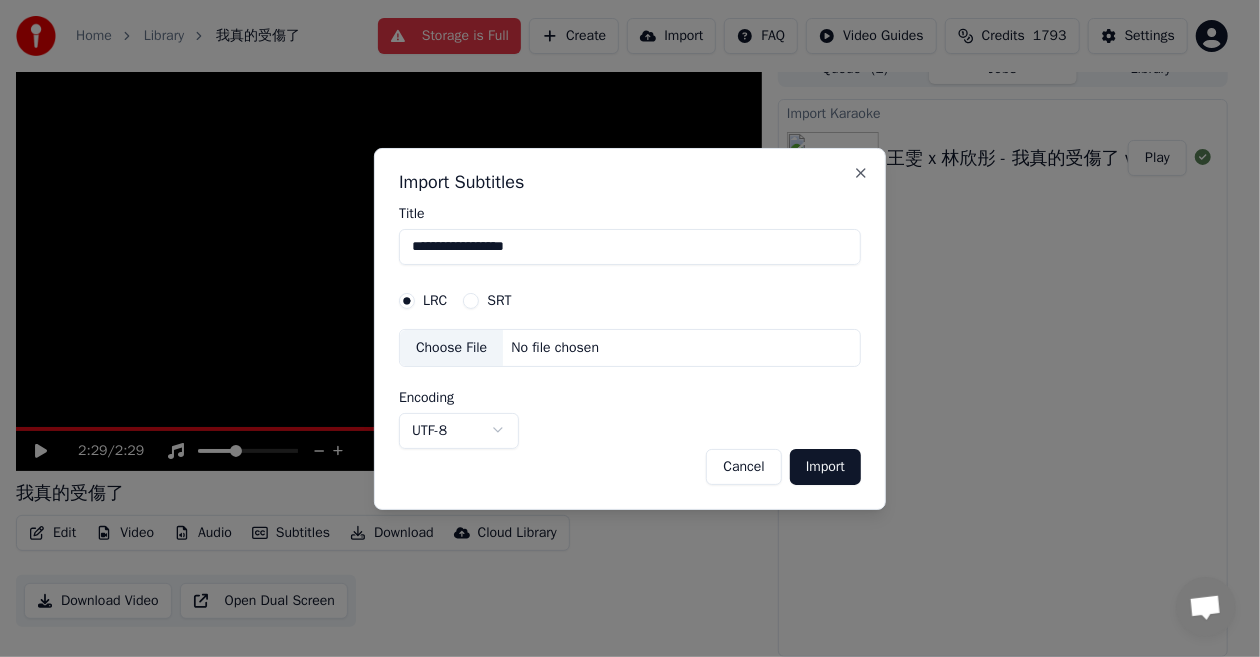 click on "UTF-8" at bounding box center (459, 430) 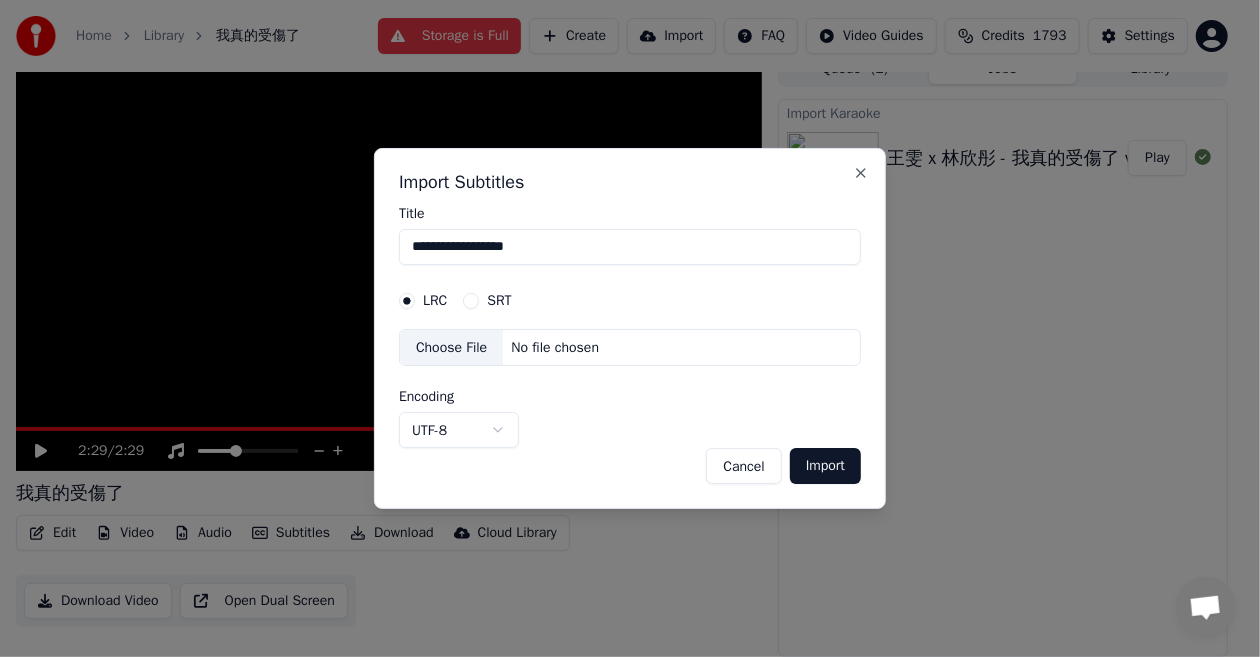 click on "**********" at bounding box center (622, 307) 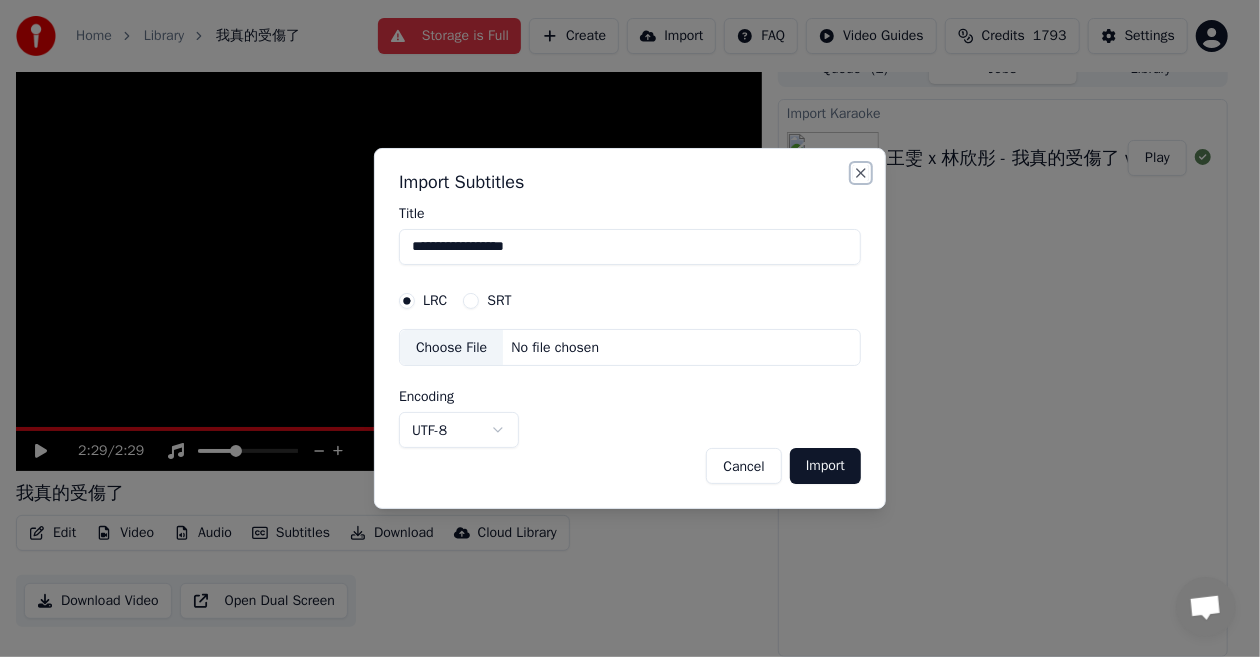 click on "Close" at bounding box center [861, 173] 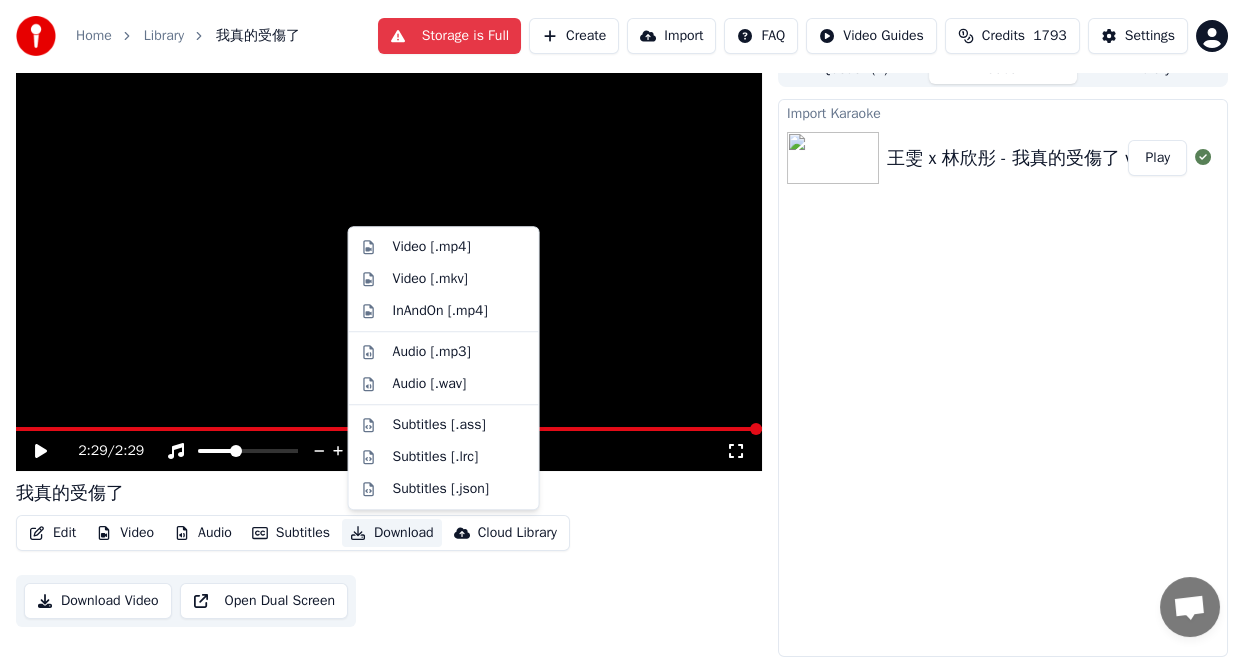 click on "Download" at bounding box center (392, 533) 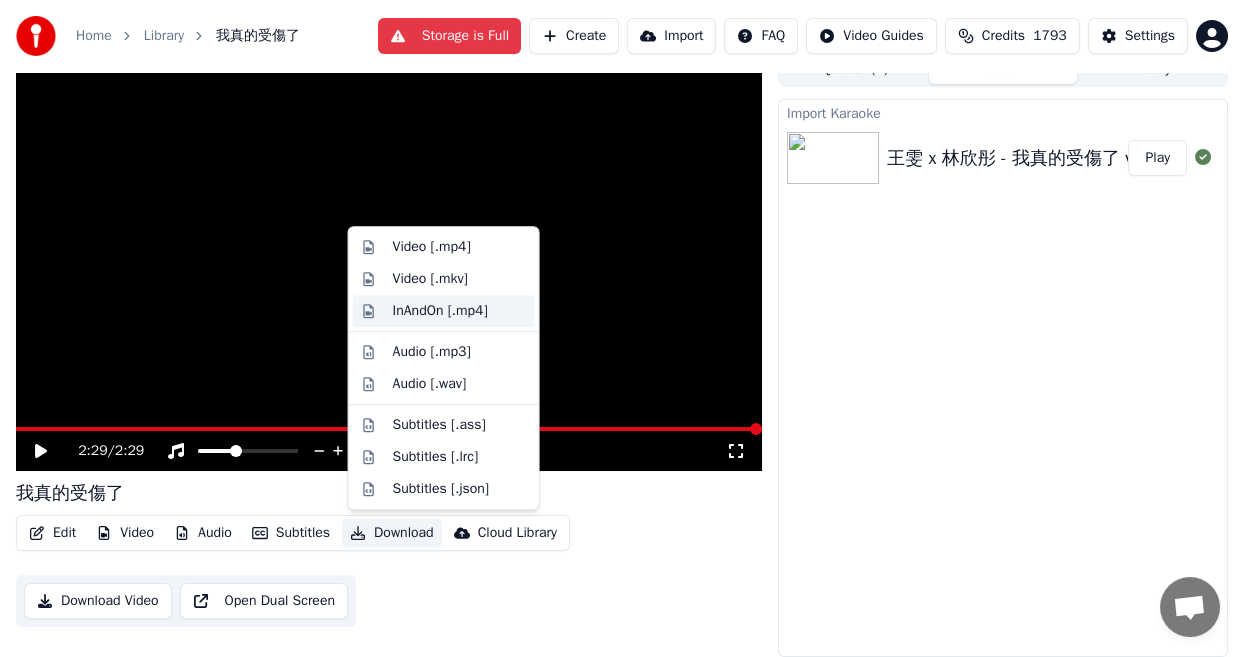 click on "InAndOn [.mp4]" at bounding box center [440, 311] 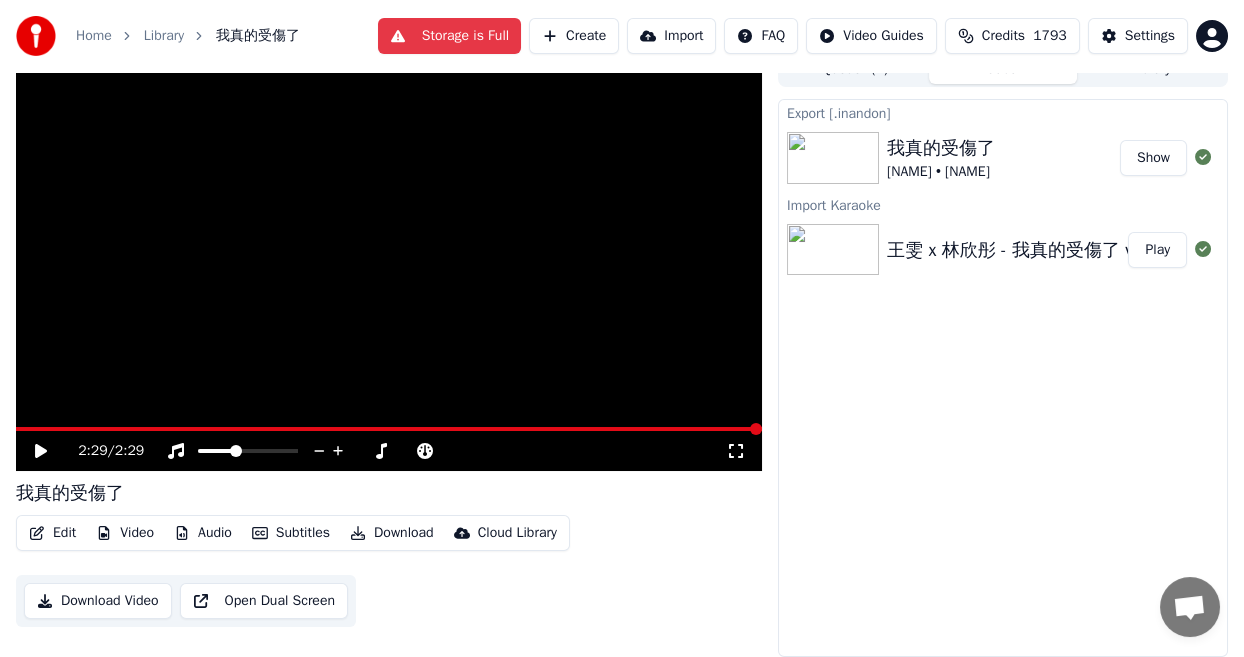 click on "Show" at bounding box center [1153, 158] 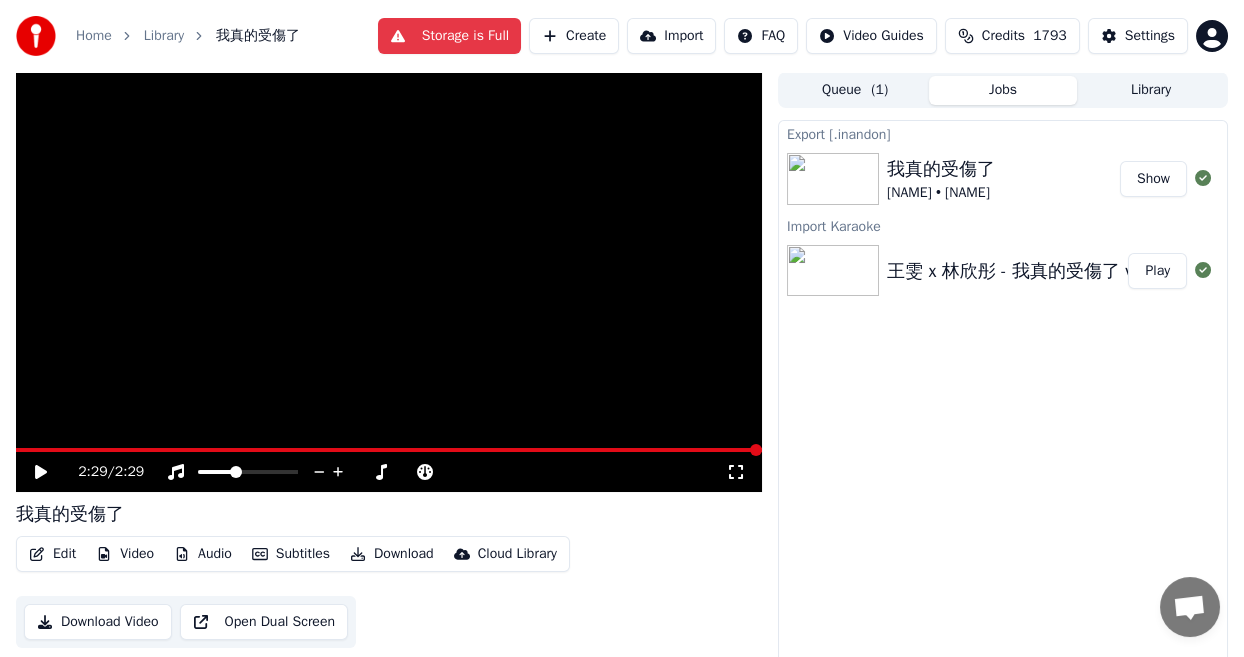 click on "Jobs" at bounding box center (1003, 90) 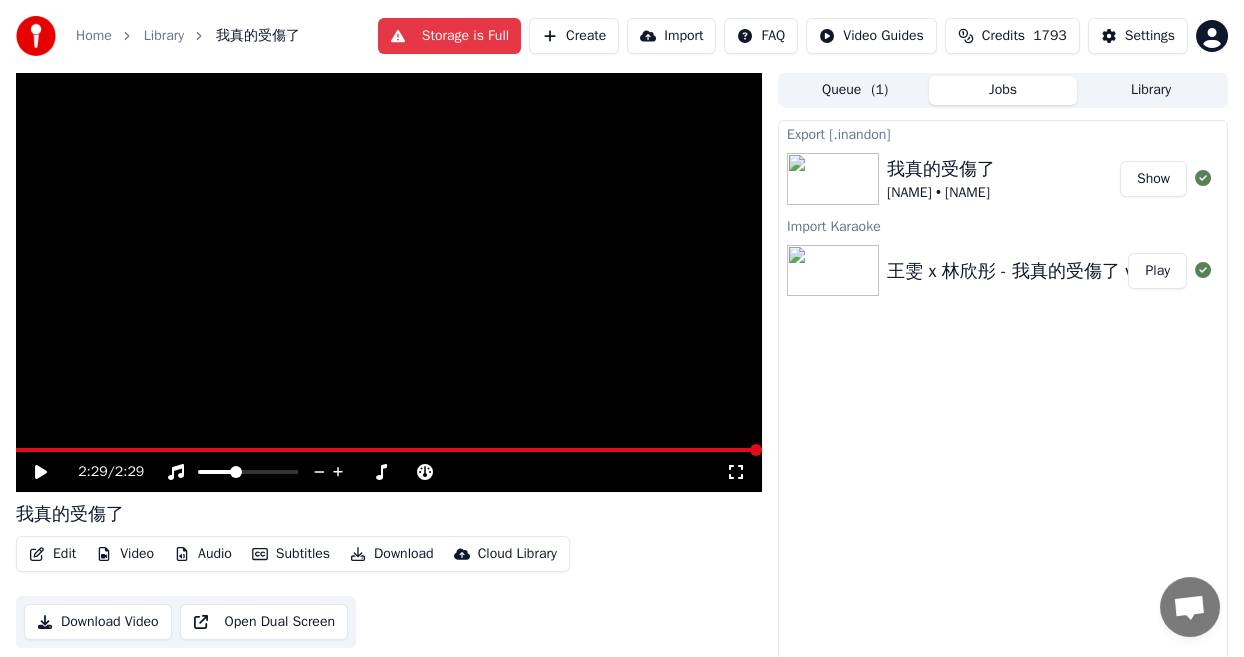click on "Jobs" at bounding box center (1003, 90) 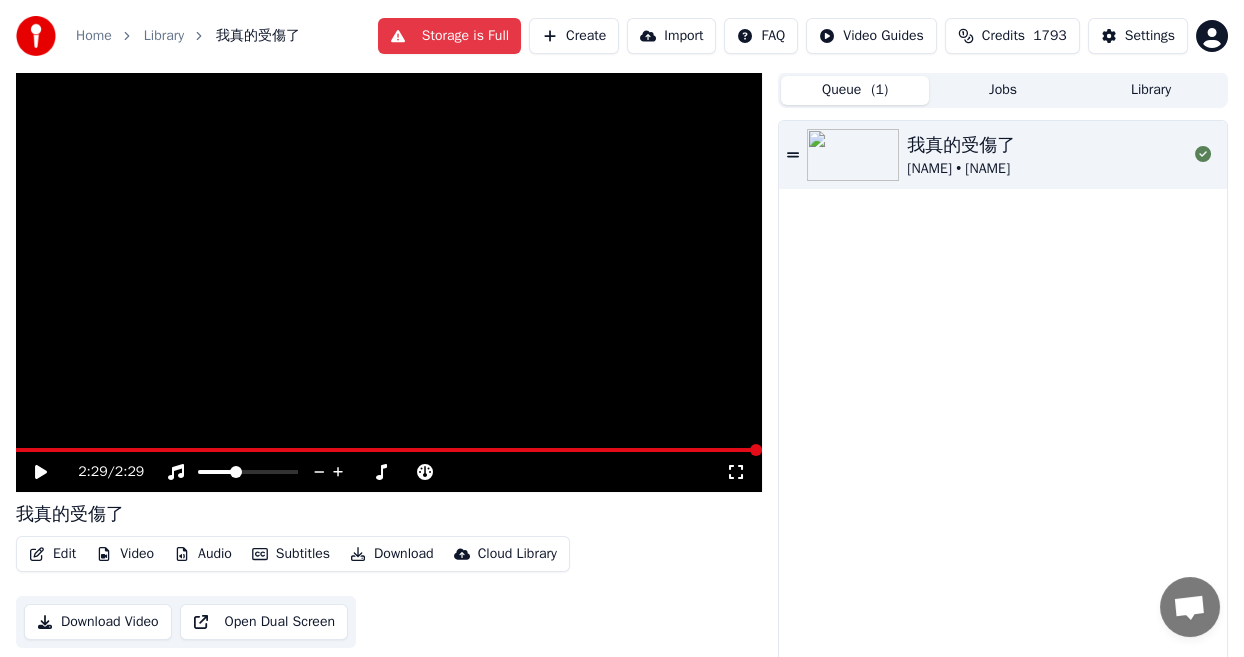 click on "Queue ( 1 )" at bounding box center [855, 90] 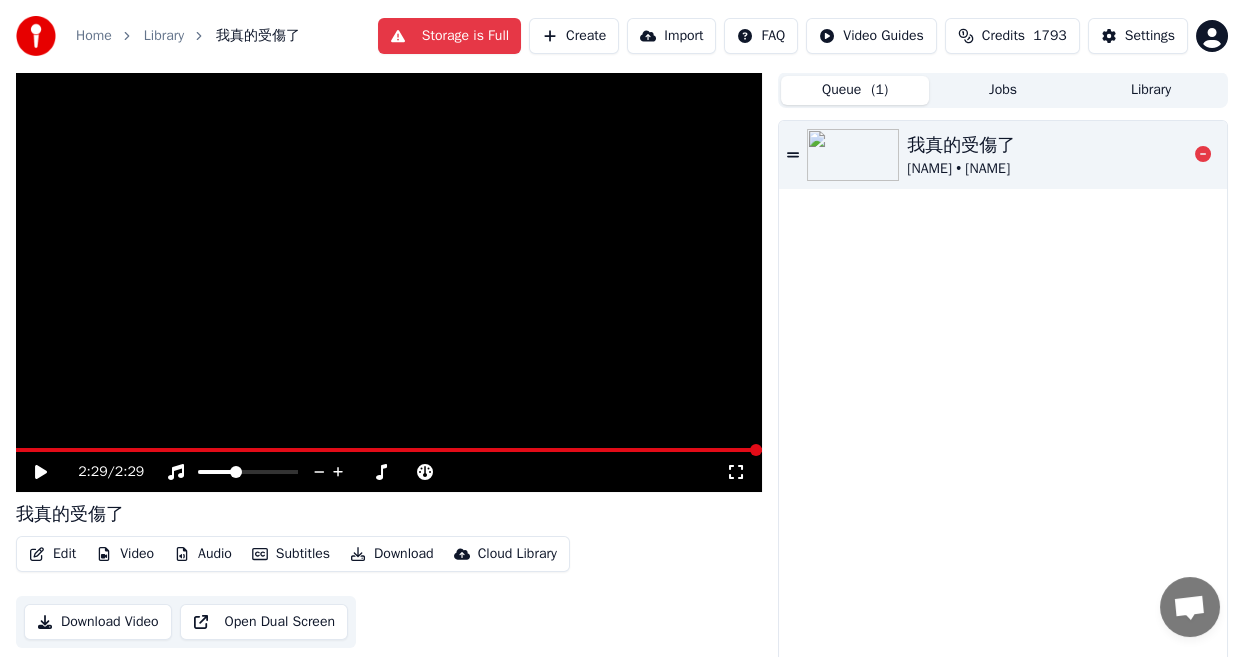 click on "我真的受傷了" at bounding box center [961, 145] 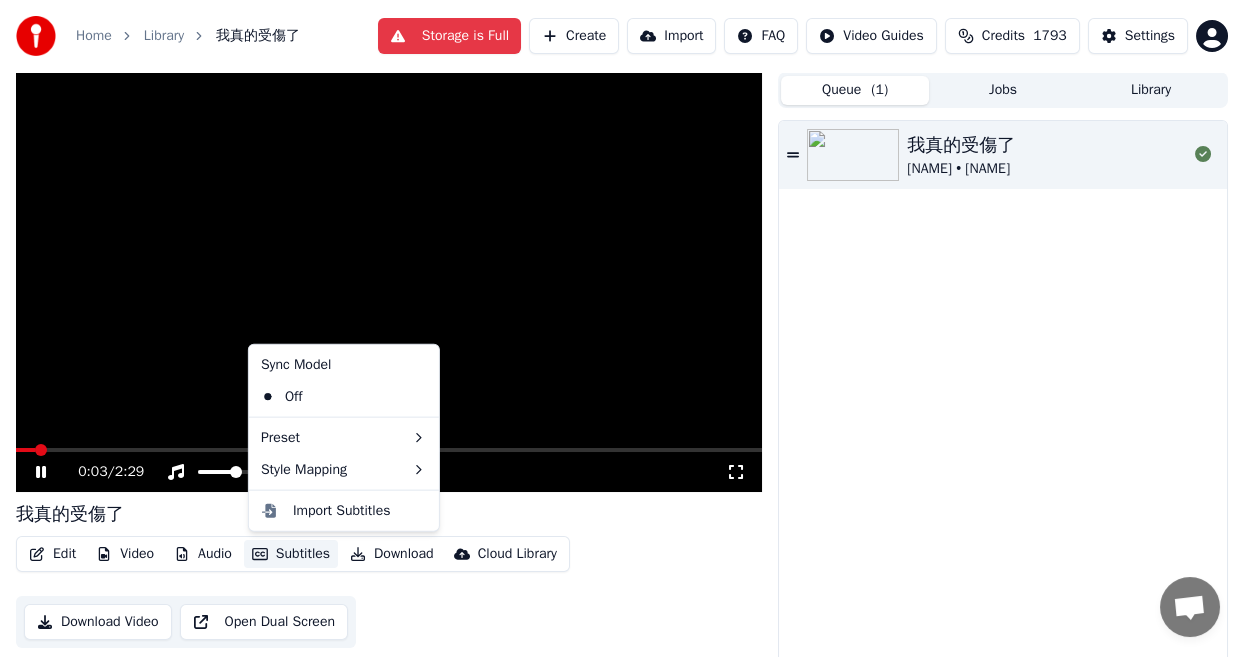click on "Subtitles" at bounding box center (291, 554) 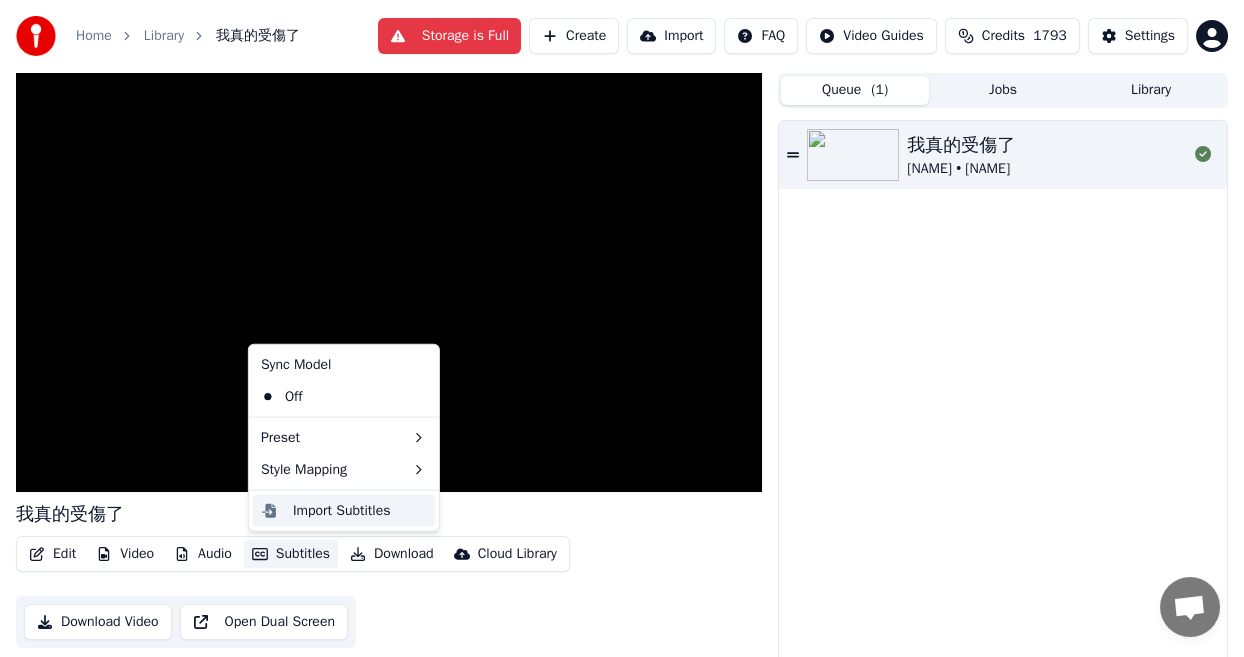 click on "Import Subtitles" at bounding box center (342, 511) 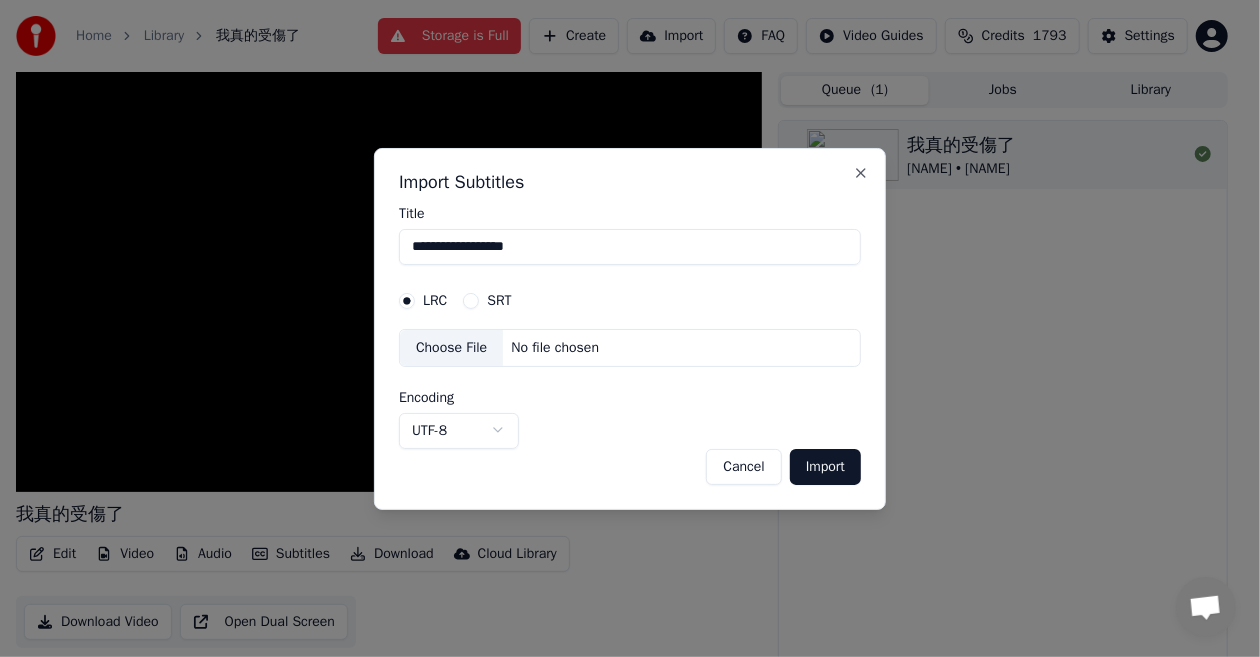click on "Import" at bounding box center (825, 466) 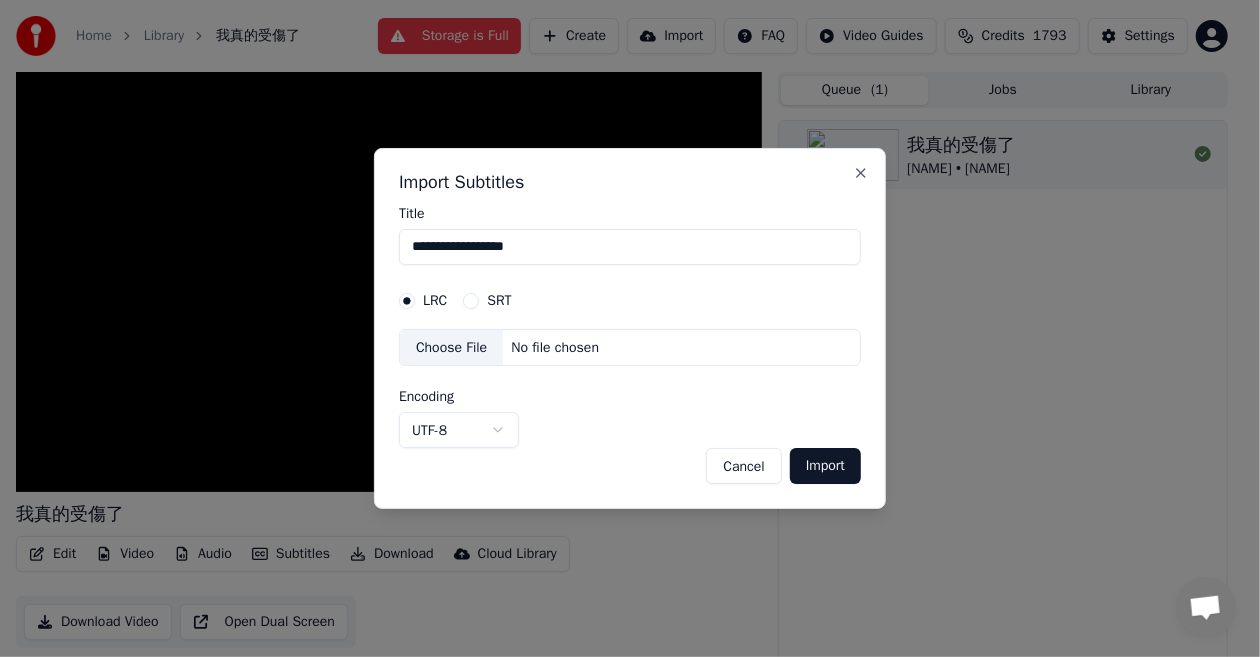 click on "Import" at bounding box center (825, 466) 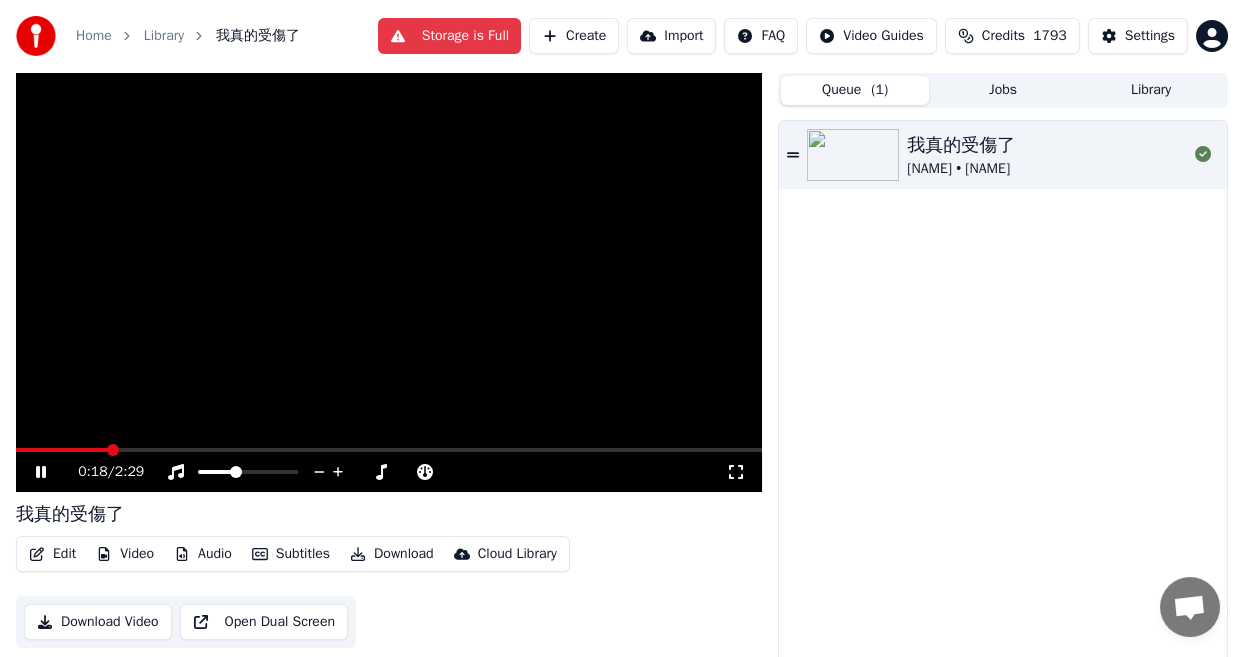 click 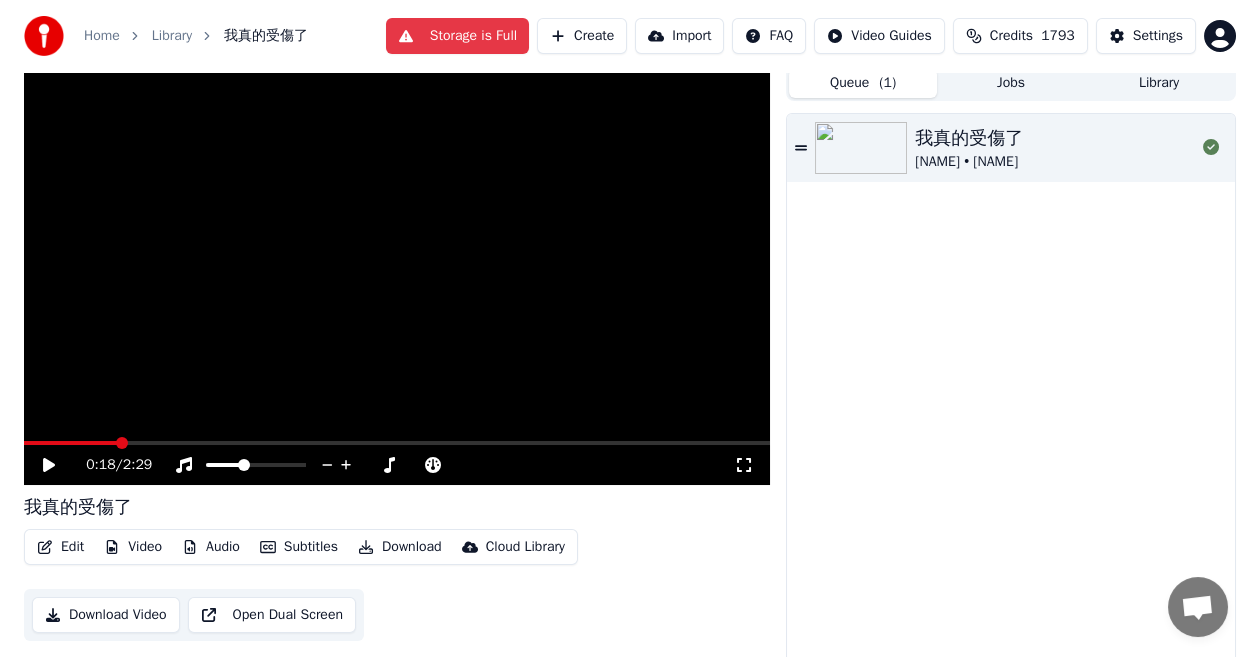 scroll, scrollTop: 0, scrollLeft: 0, axis: both 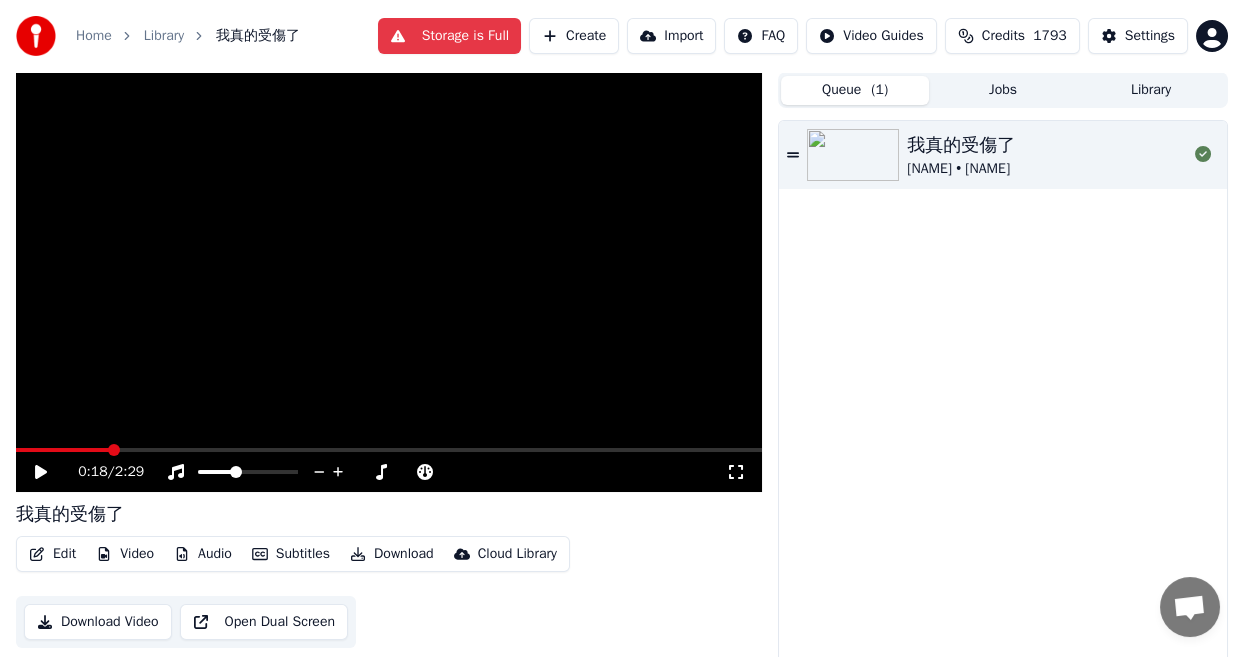 click on "Home" at bounding box center (94, 36) 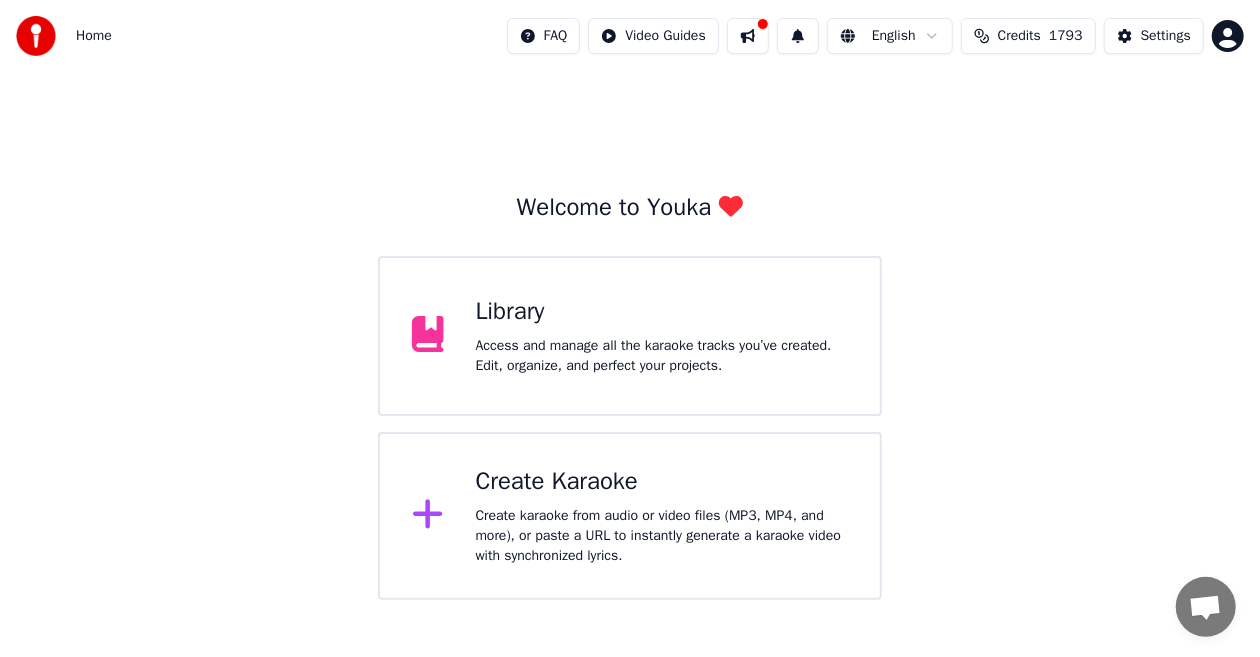 click on "Create Karaoke" at bounding box center [662, 482] 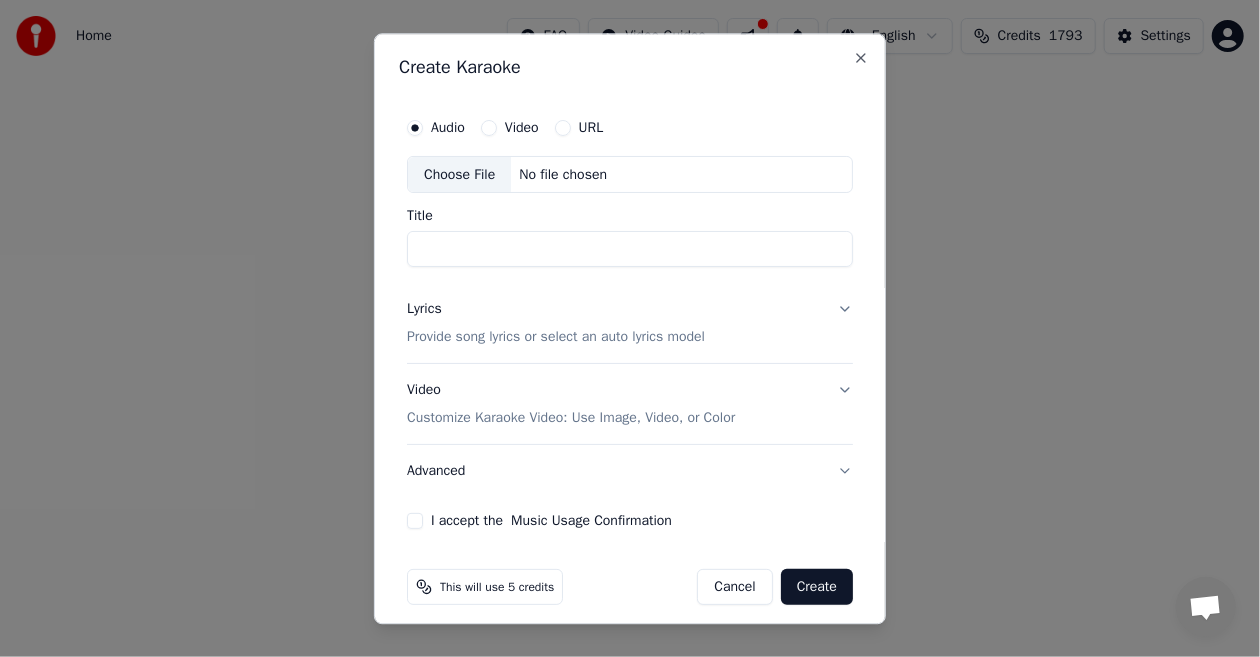 click on "Video" at bounding box center [489, 128] 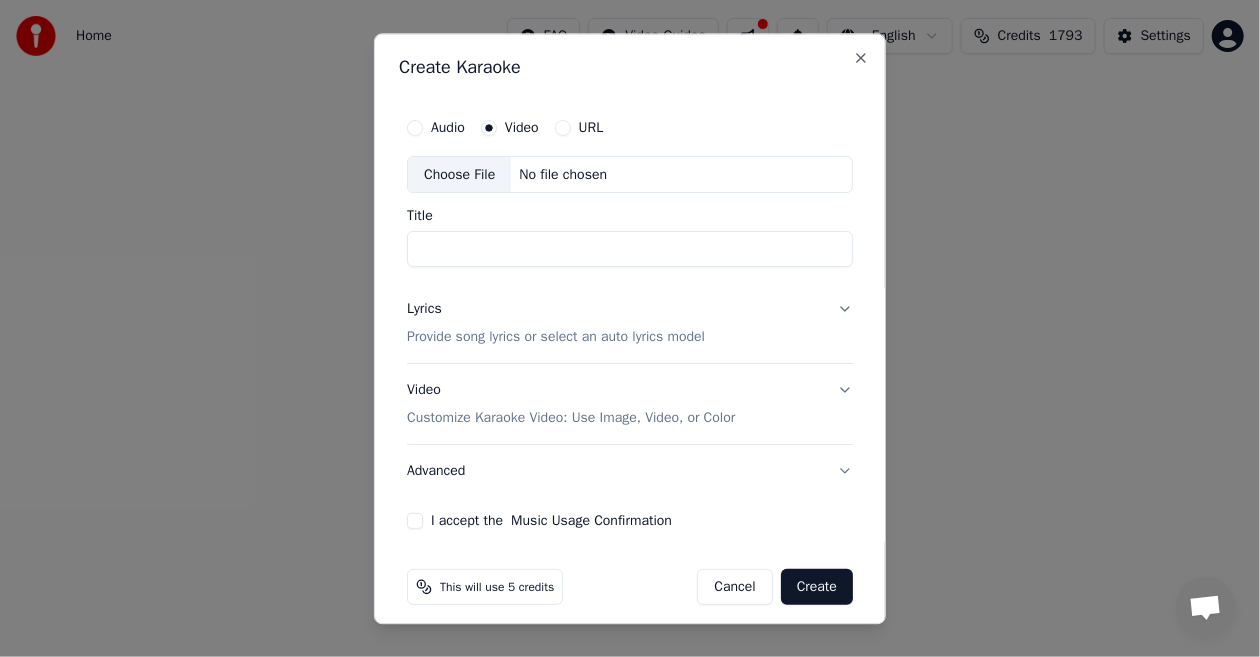 click on "Choose File" at bounding box center (459, 175) 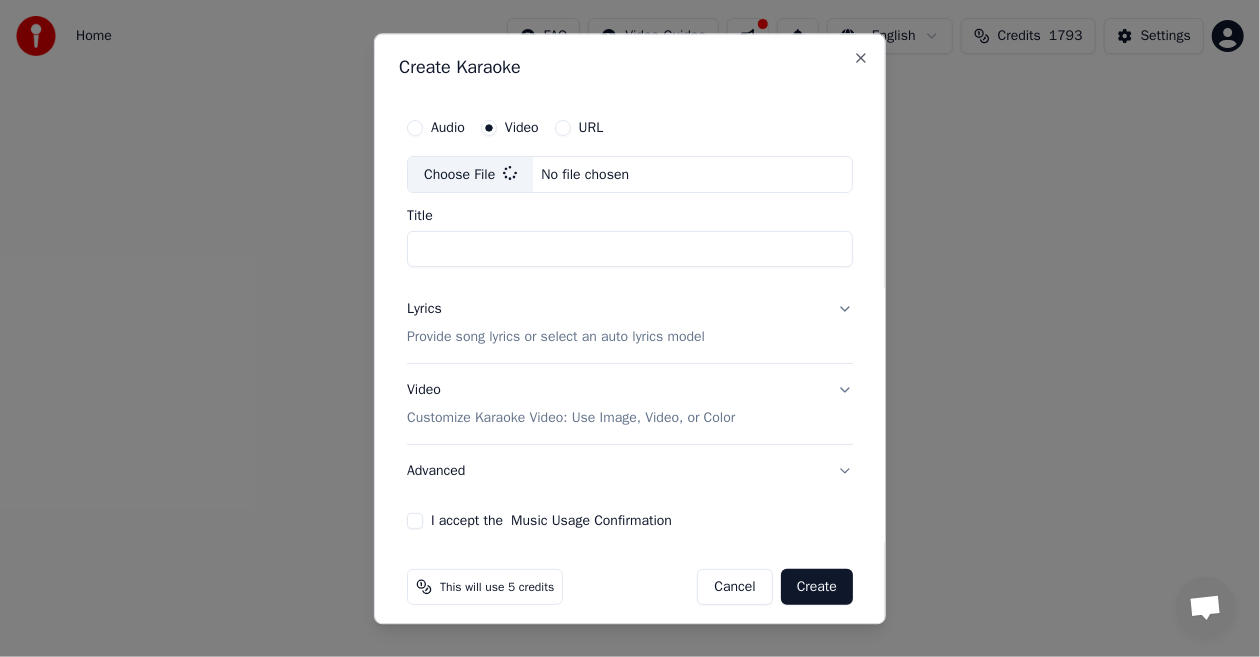 type on "**********" 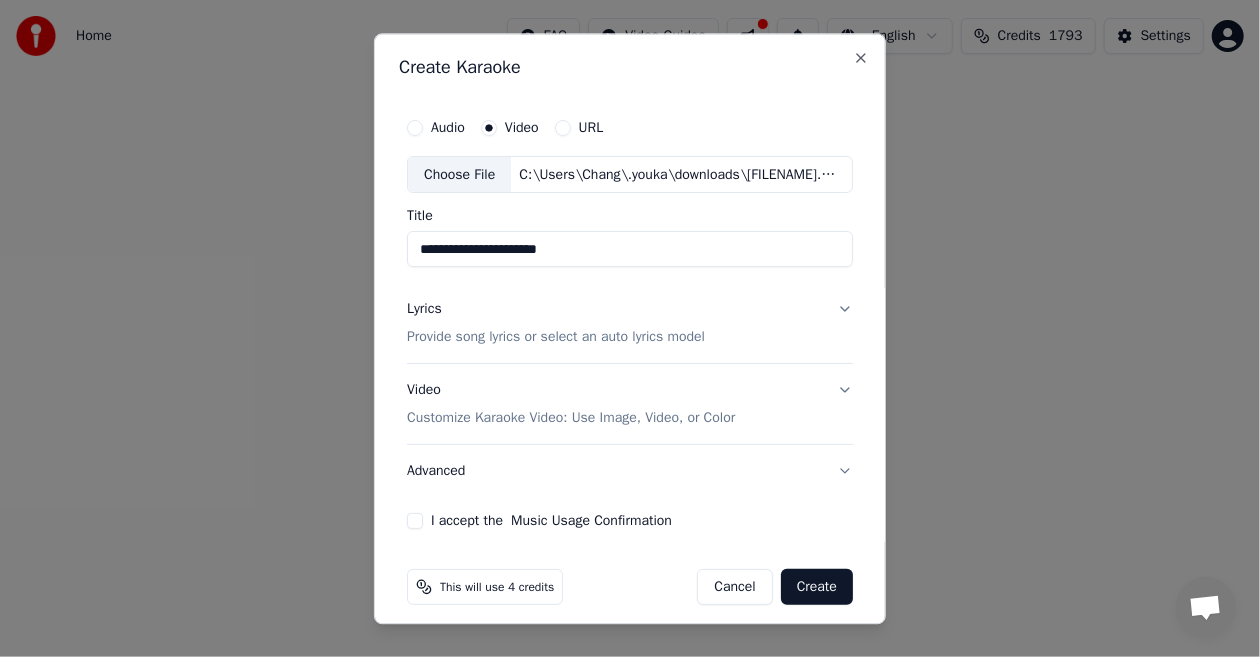 click on "I accept the   Music Usage Confirmation" at bounding box center [415, 522] 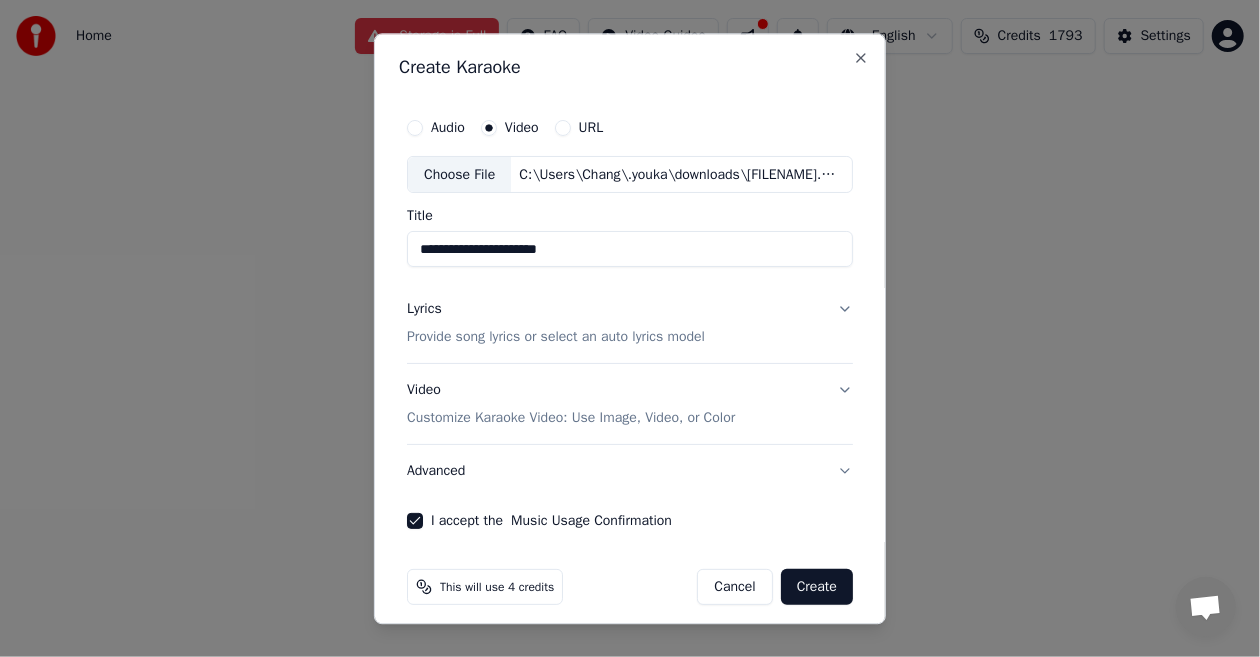 scroll, scrollTop: 14, scrollLeft: 0, axis: vertical 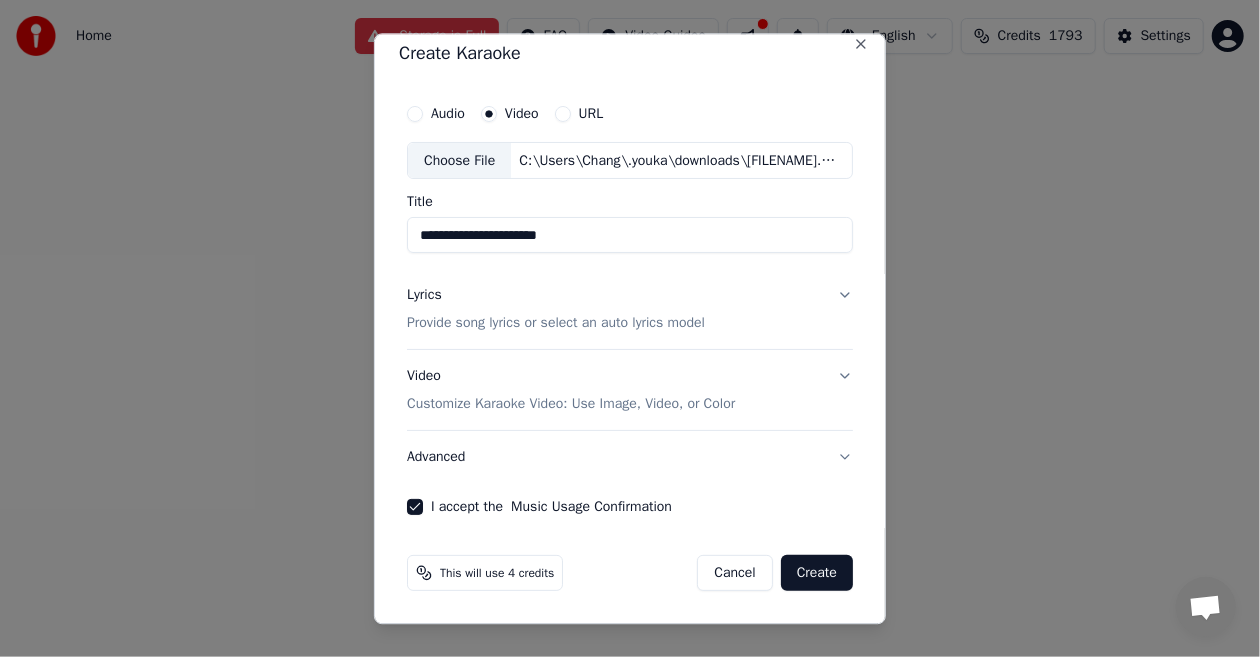 click on "Create" at bounding box center (817, 574) 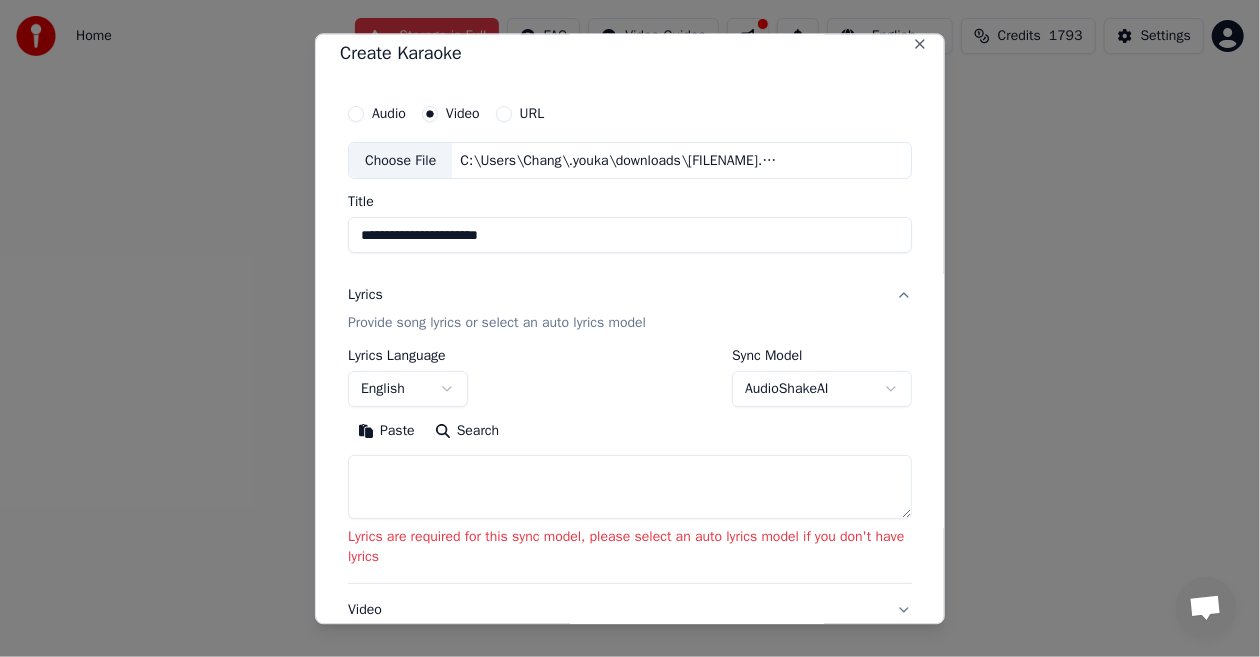 click on "**********" at bounding box center [630, 300] 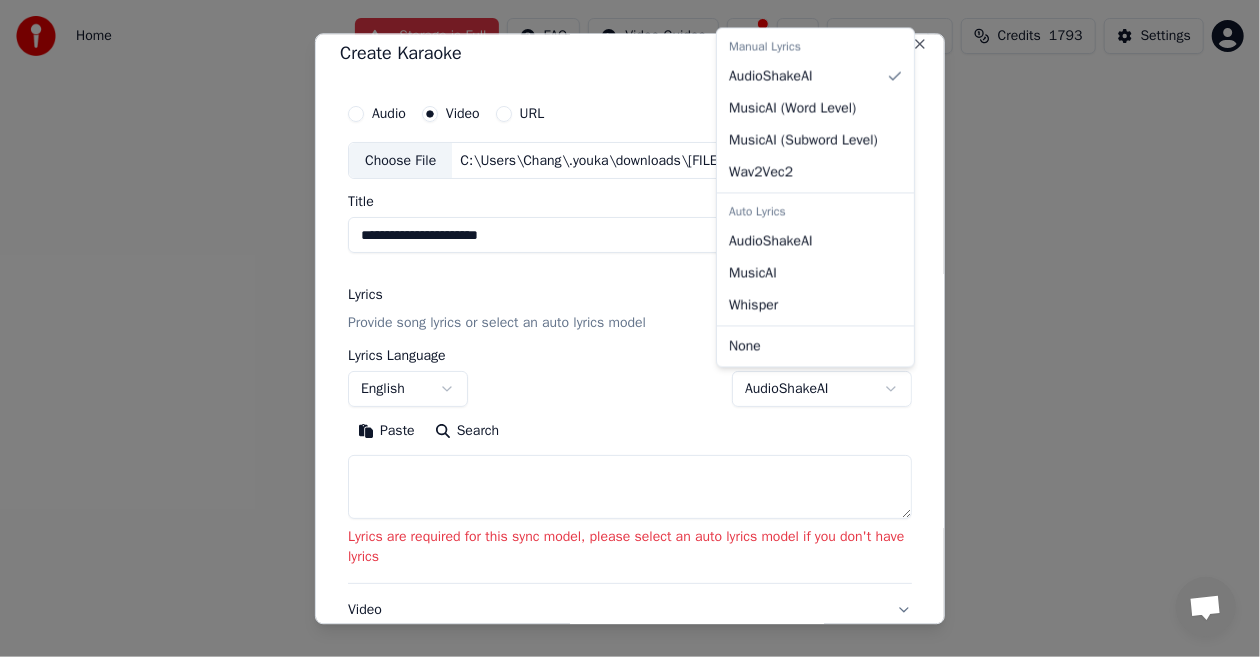 click on "Auto Lyrics" at bounding box center (815, 211) 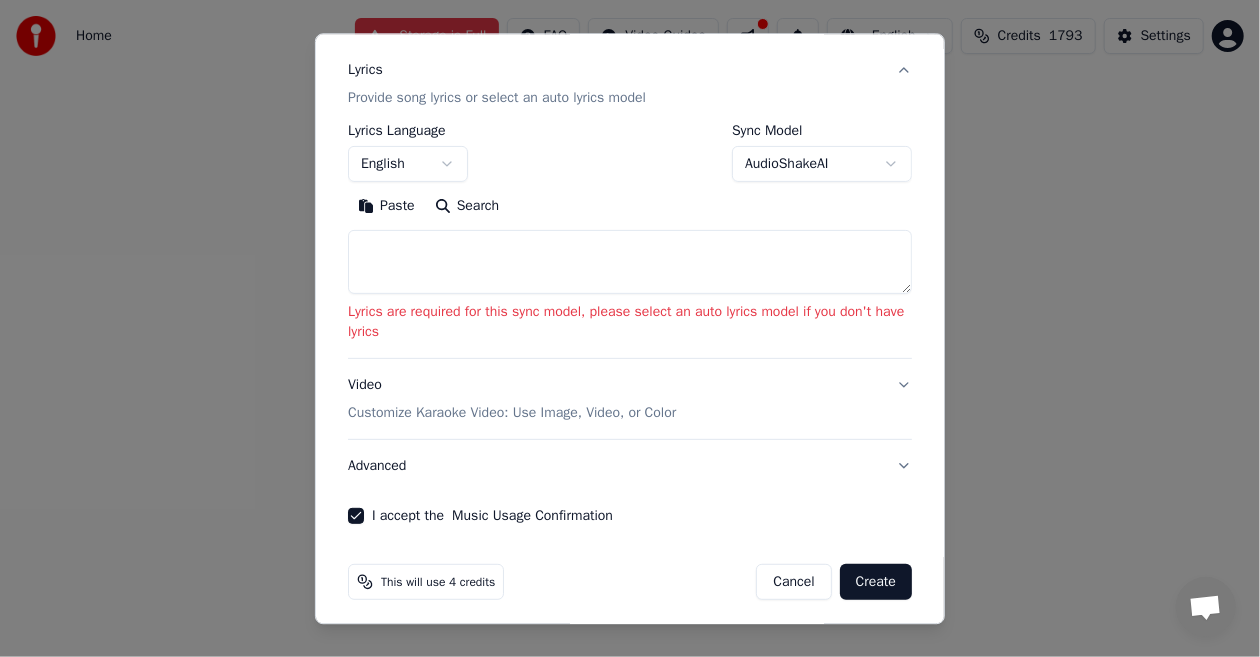scroll, scrollTop: 243, scrollLeft: 0, axis: vertical 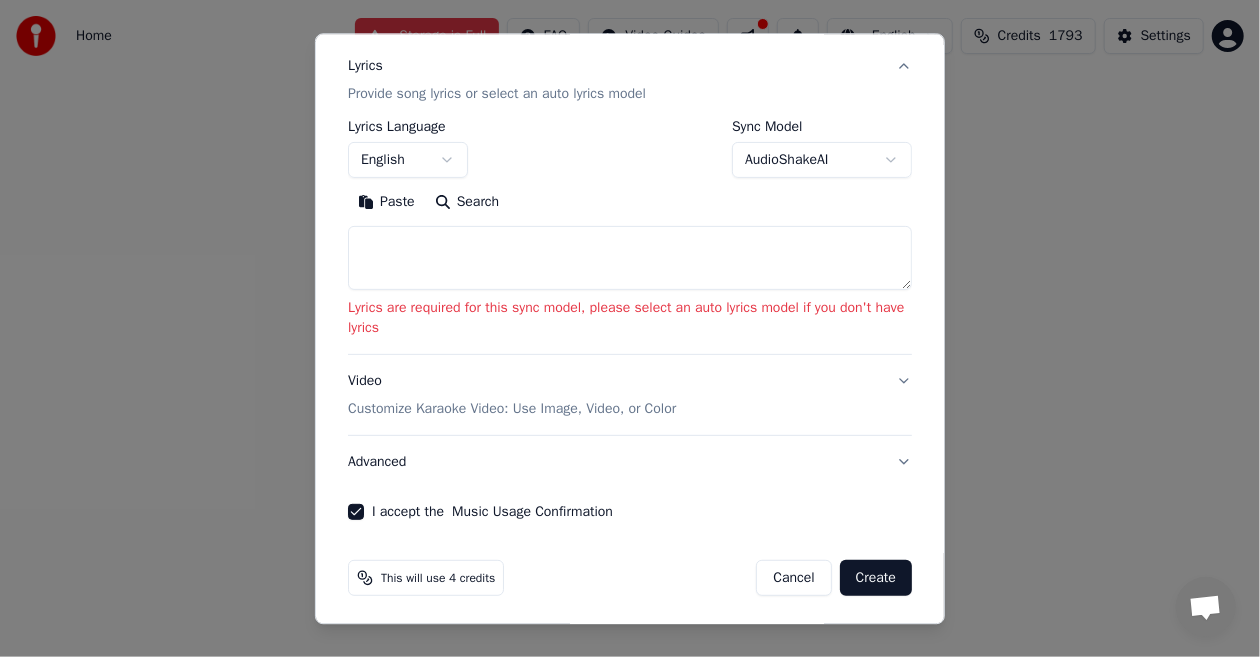 click on "Create" at bounding box center (876, 579) 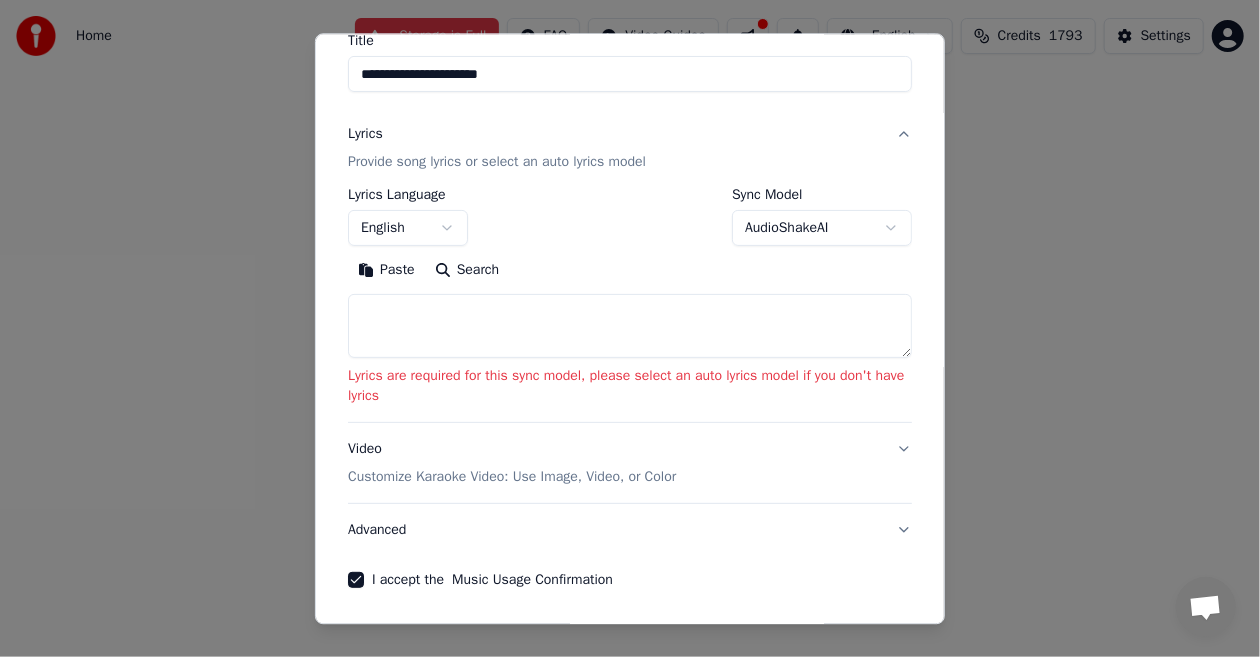 scroll, scrollTop: 173, scrollLeft: 0, axis: vertical 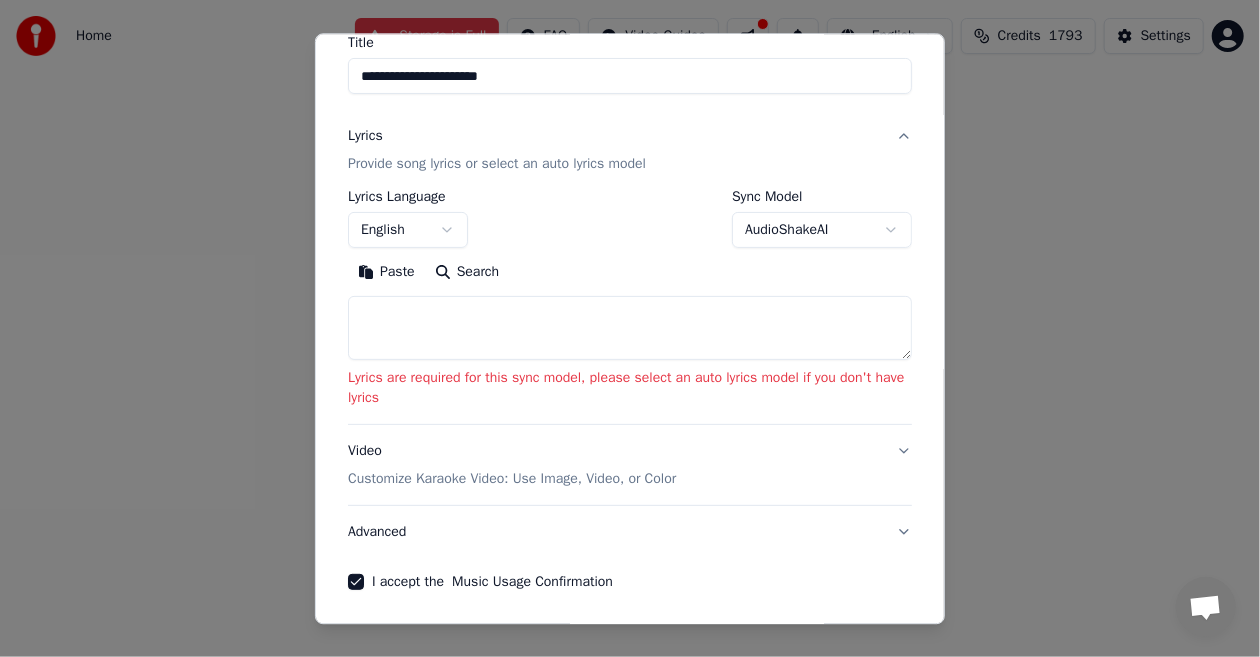 click on "**********" at bounding box center (630, 300) 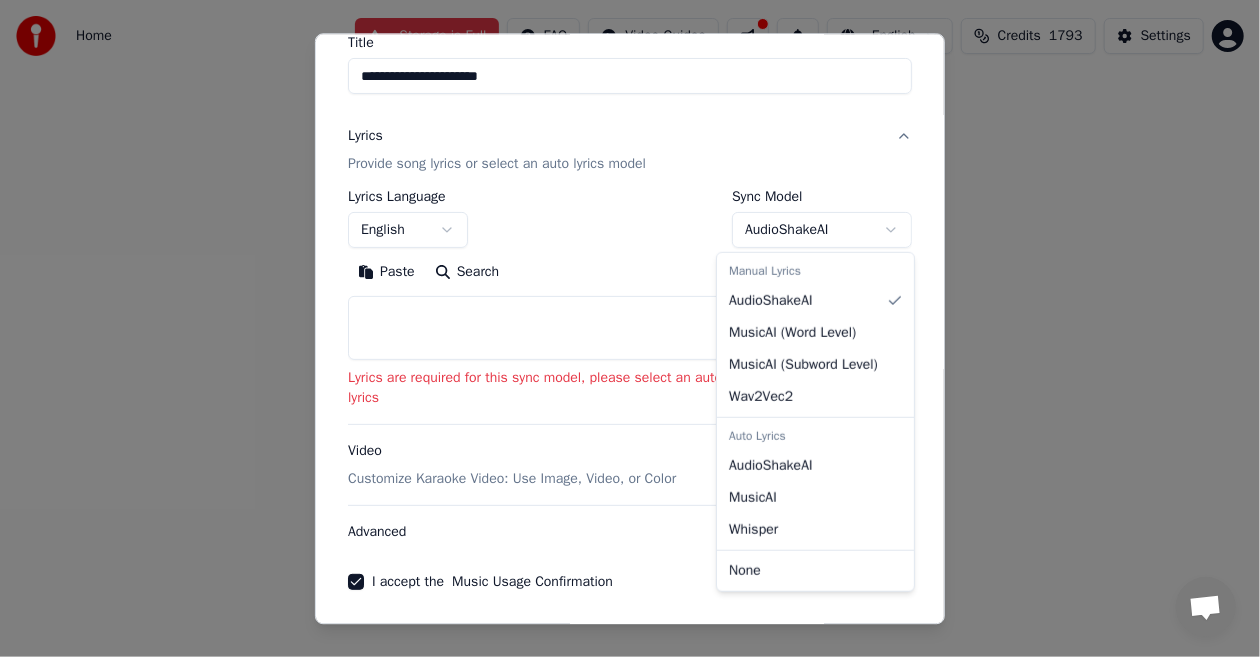 click on "**********" at bounding box center [630, 300] 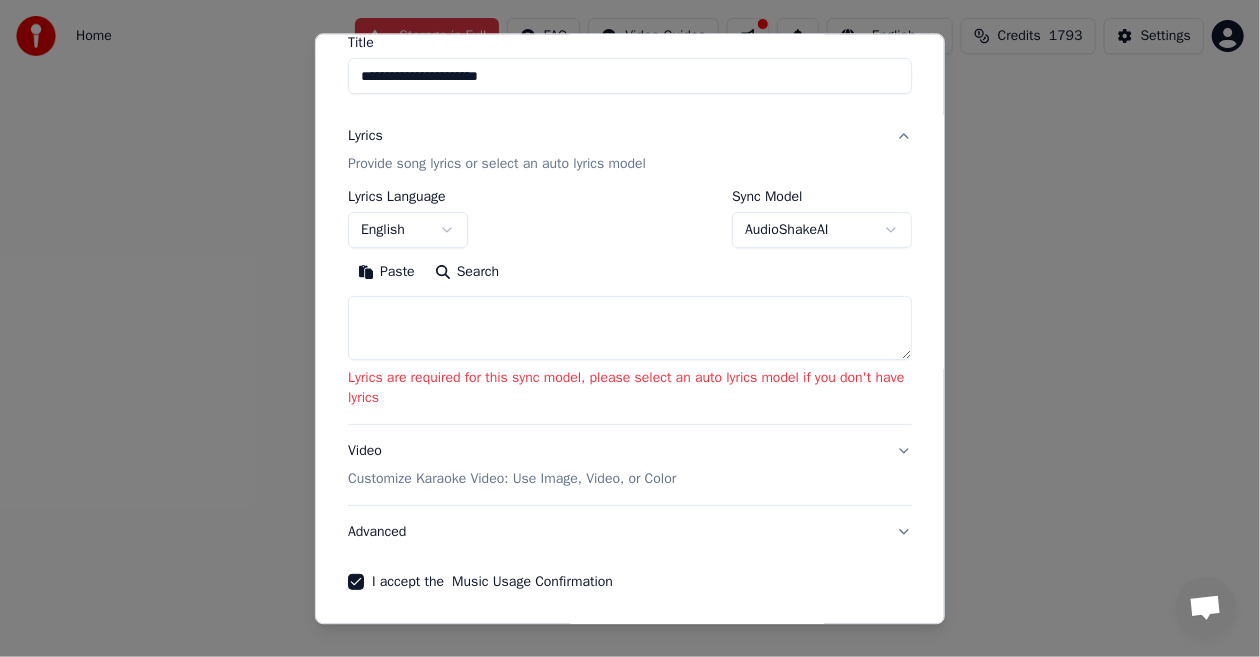 click on "**********" at bounding box center [630, 300] 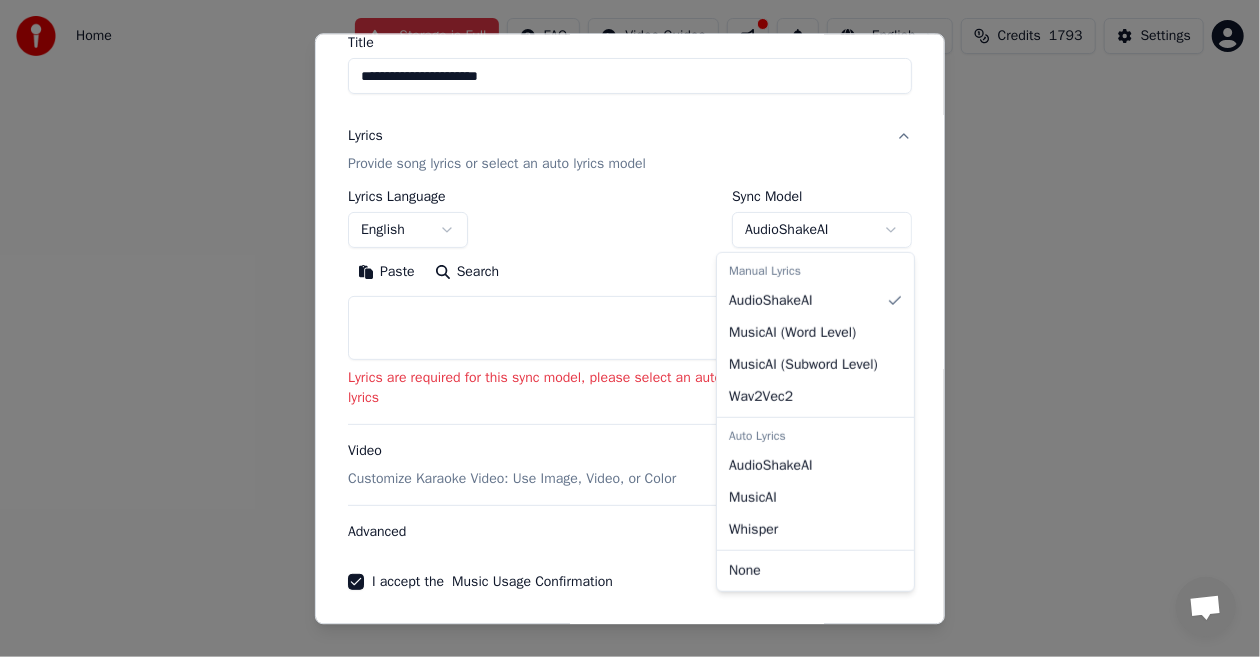 click on "Auto Lyrics" at bounding box center [815, 436] 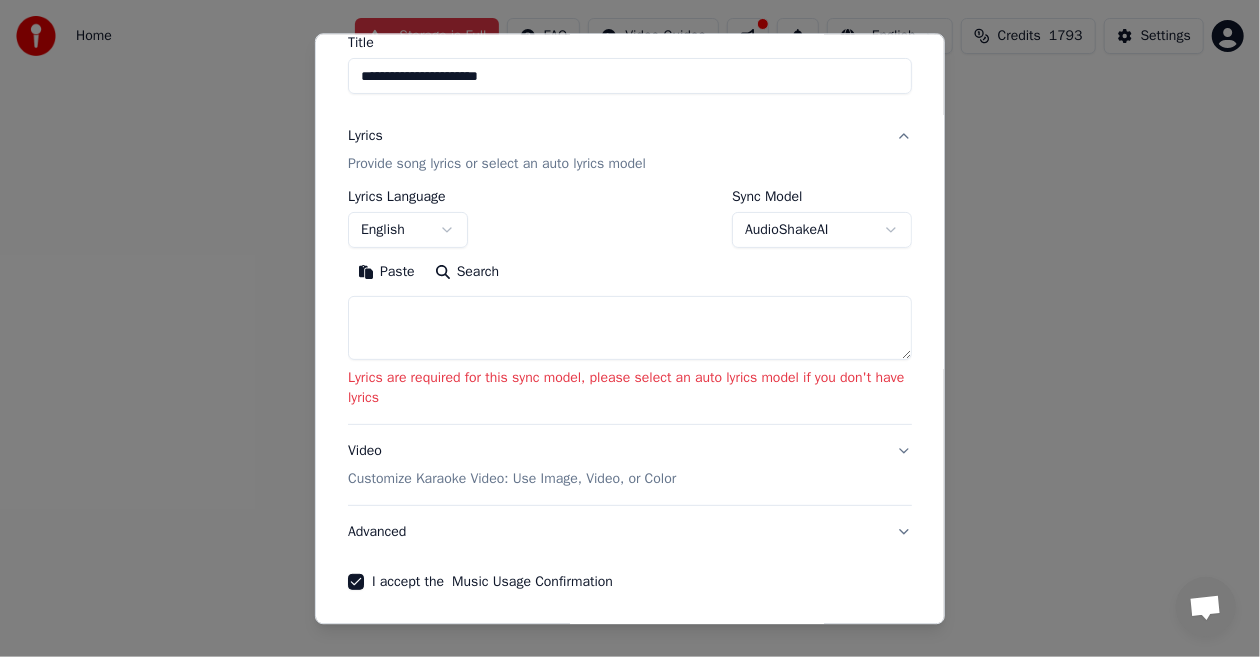 drag, startPoint x: 941, startPoint y: 196, endPoint x: 958, endPoint y: 53, distance: 144.00694 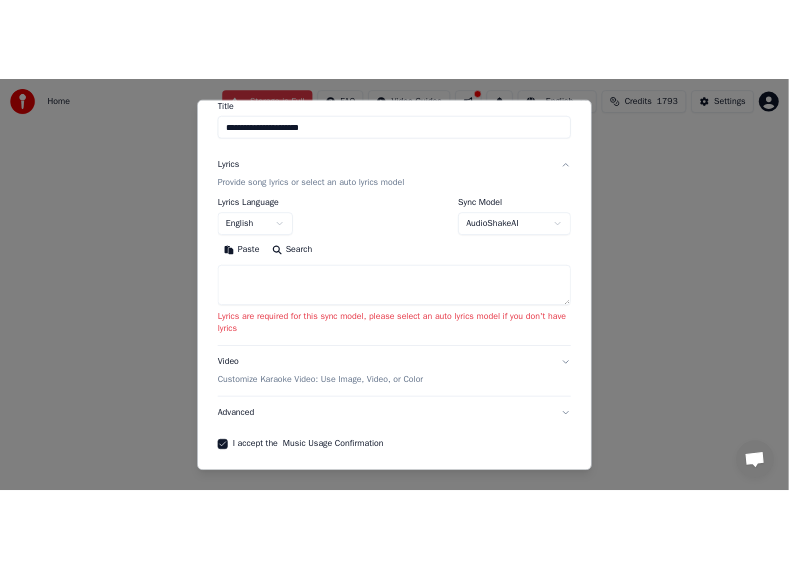 scroll, scrollTop: 0, scrollLeft: 0, axis: both 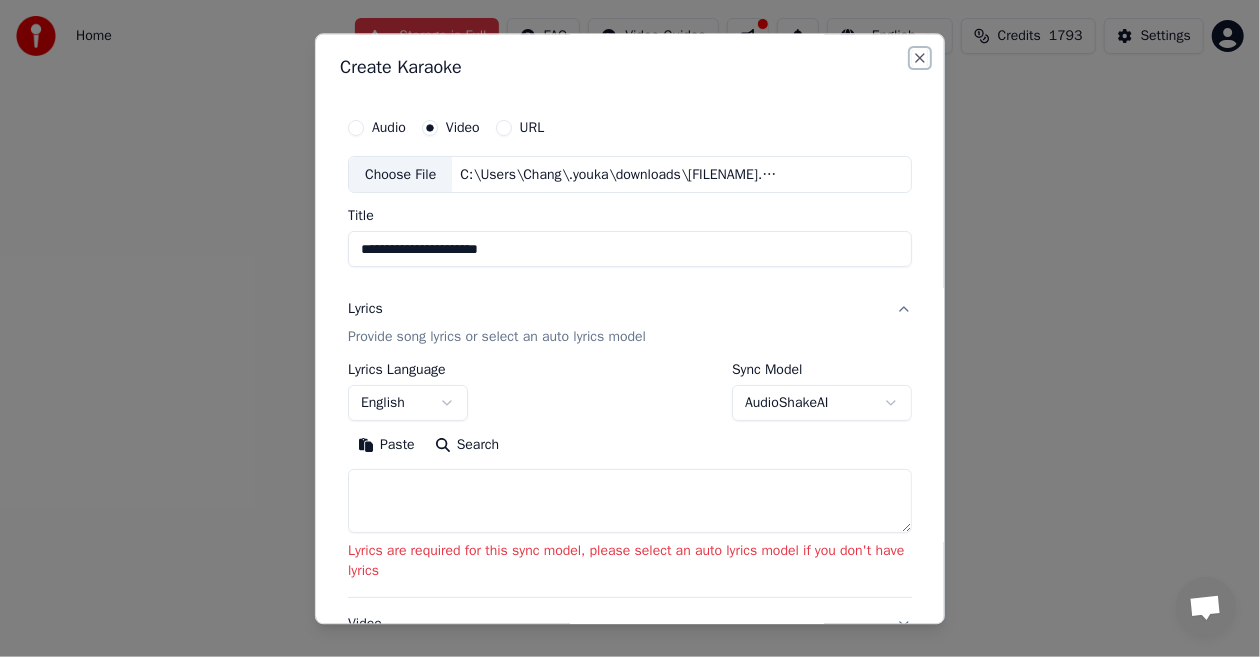 click on "Close" at bounding box center [920, 58] 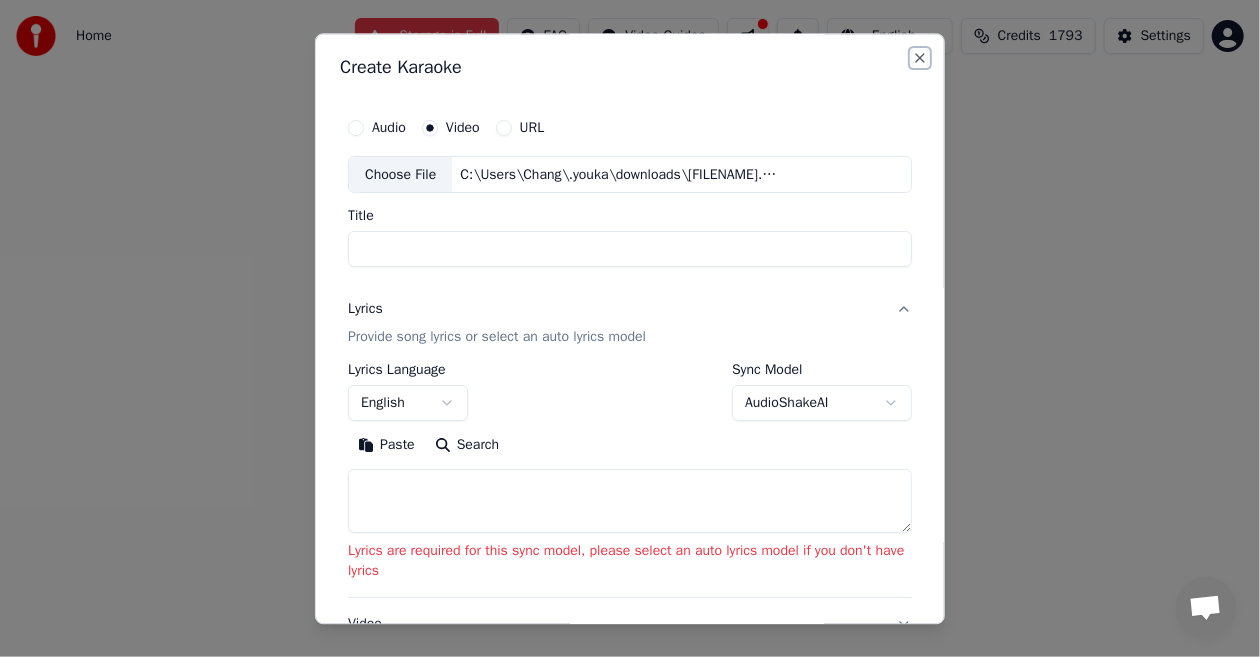 select 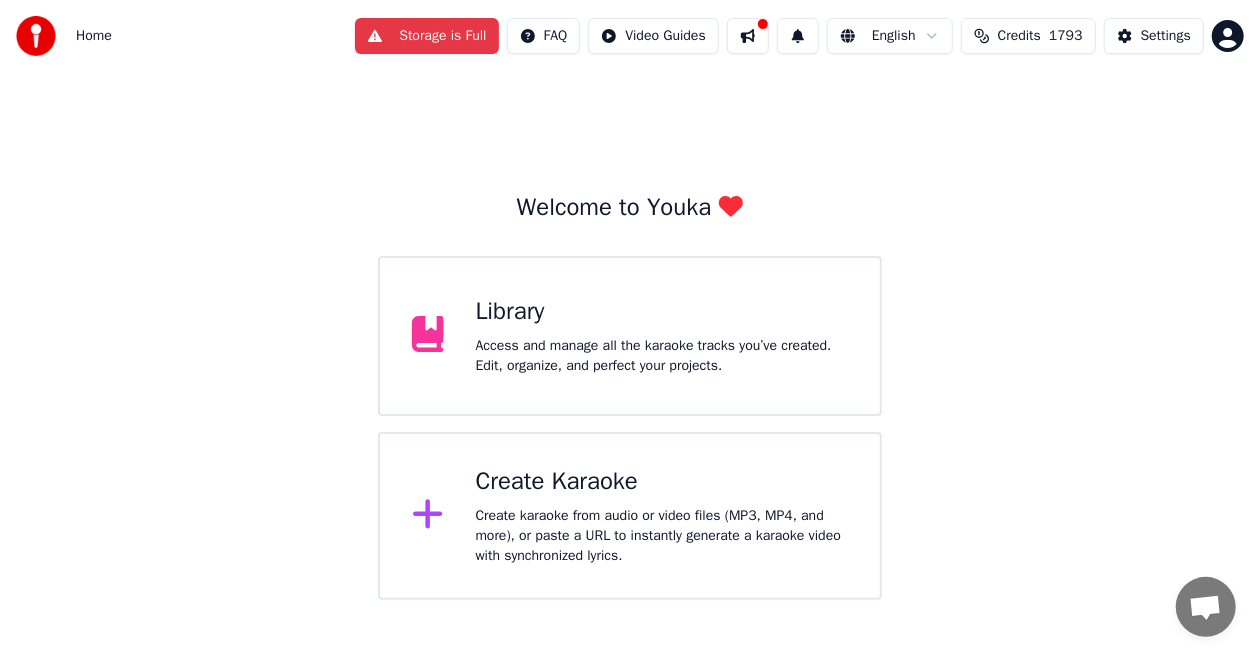 click on "Create Karaoke" at bounding box center [662, 482] 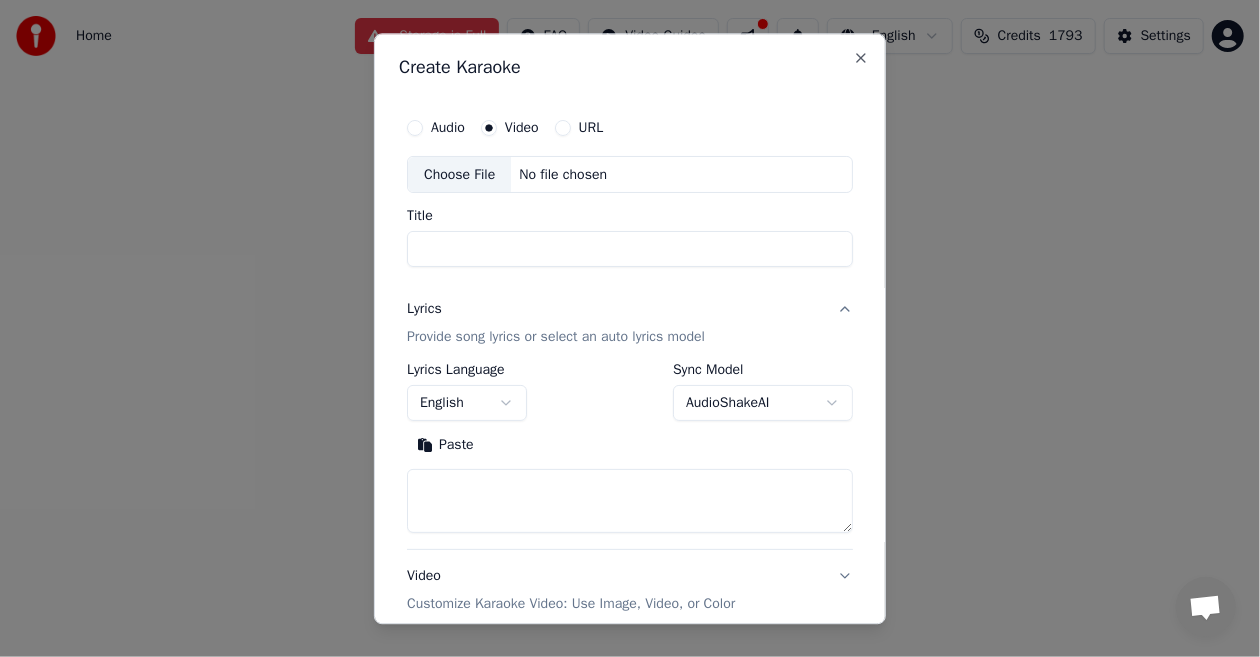 click on "URL" at bounding box center (563, 128) 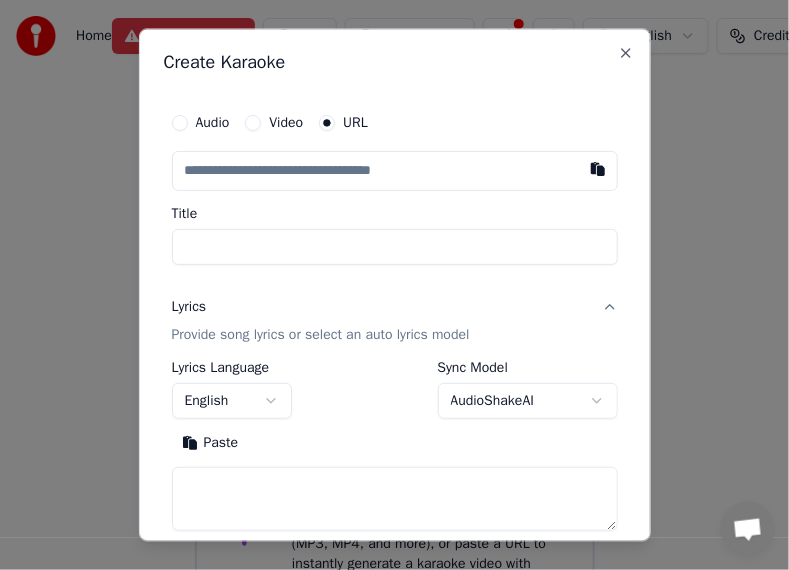 click at bounding box center [395, 172] 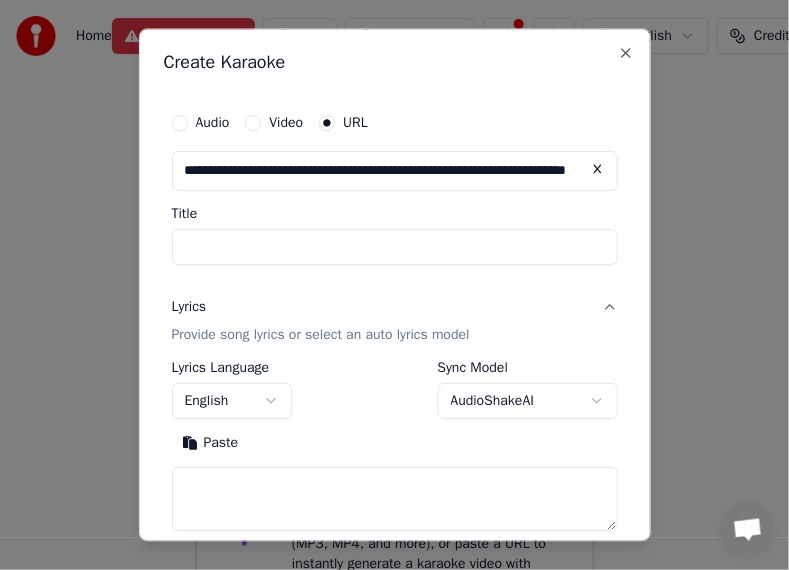 scroll, scrollTop: 0, scrollLeft: 150, axis: horizontal 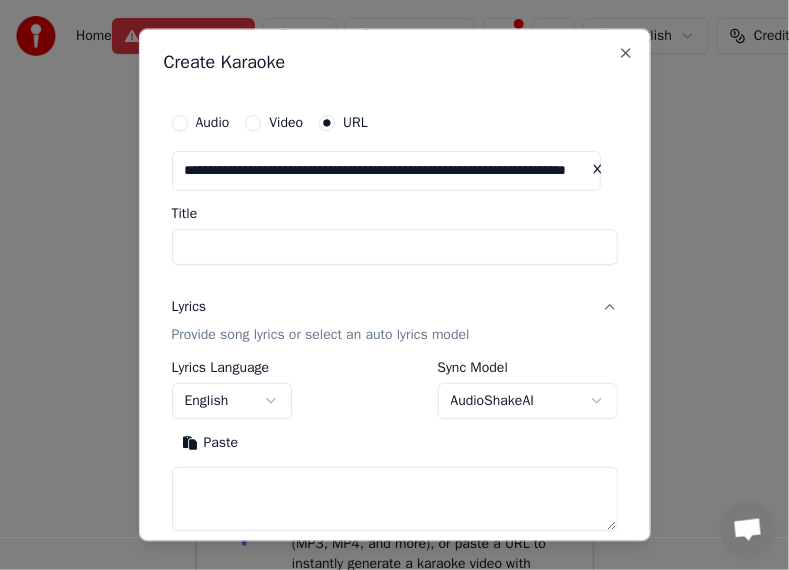 type on "**********" 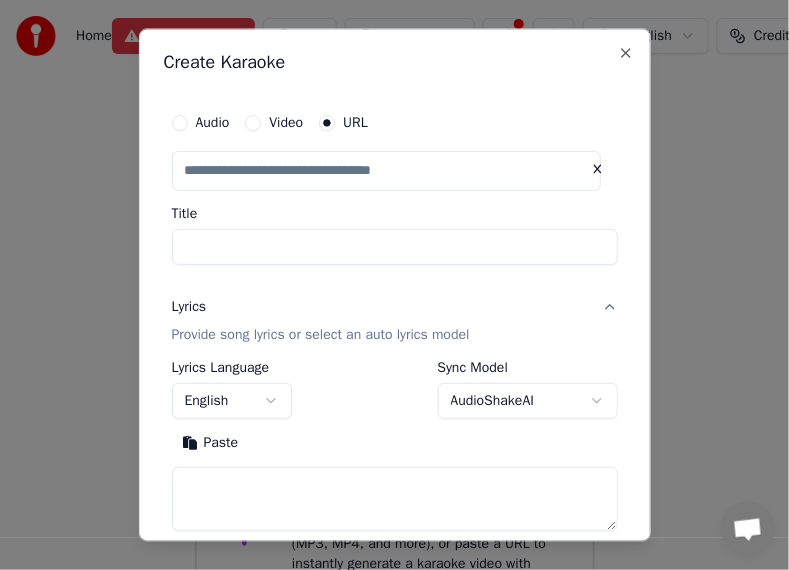 type on "**********" 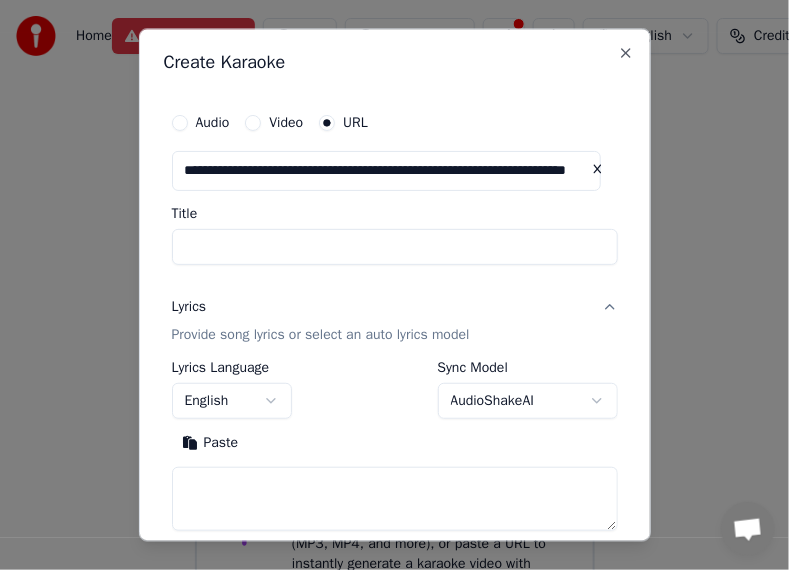 drag, startPoint x: 500, startPoint y: 47, endPoint x: 561, endPoint y: -106, distance: 164.71187 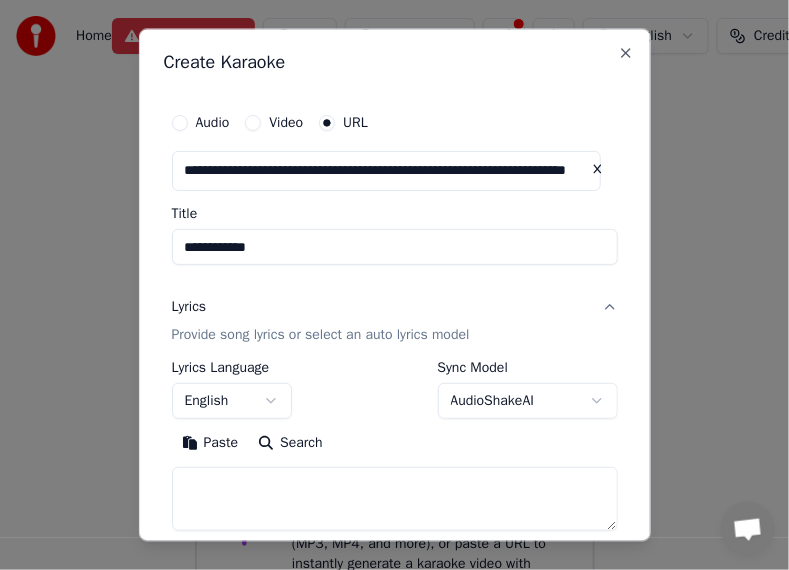 scroll, scrollTop: 0, scrollLeft: 0, axis: both 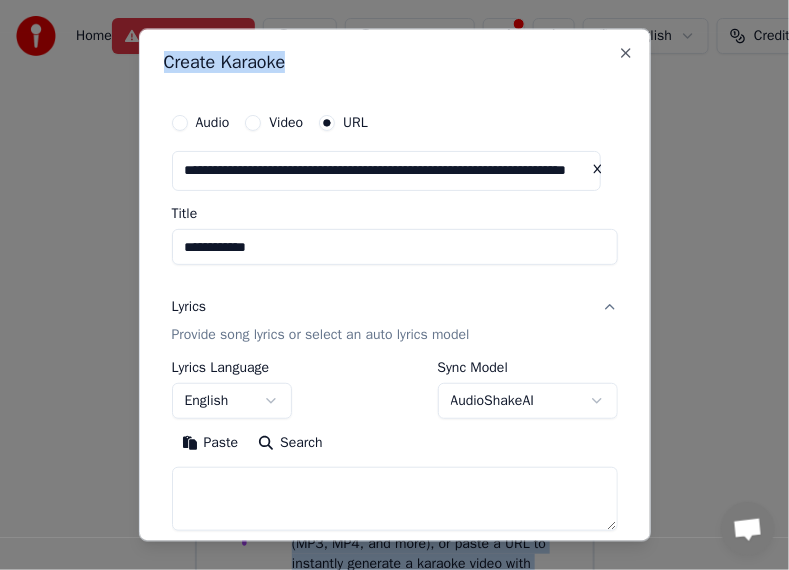 click on "English" at bounding box center [232, 401] 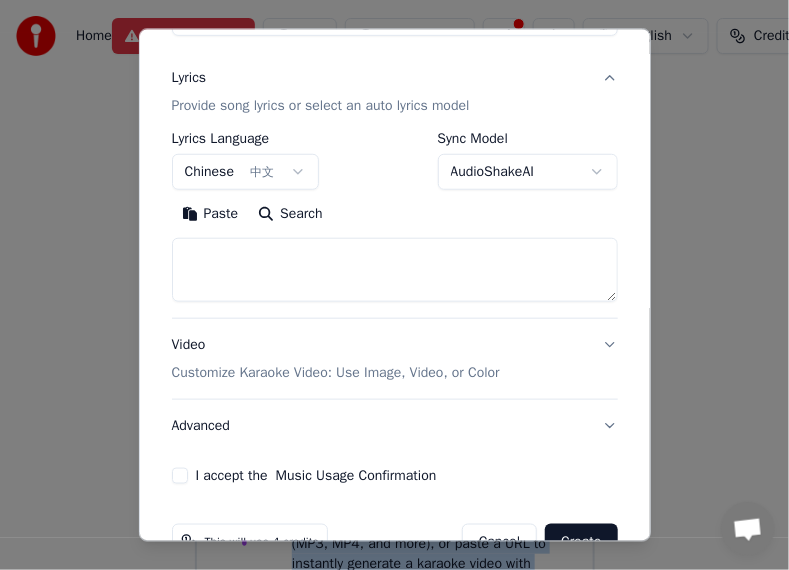 scroll, scrollTop: 254, scrollLeft: 0, axis: vertical 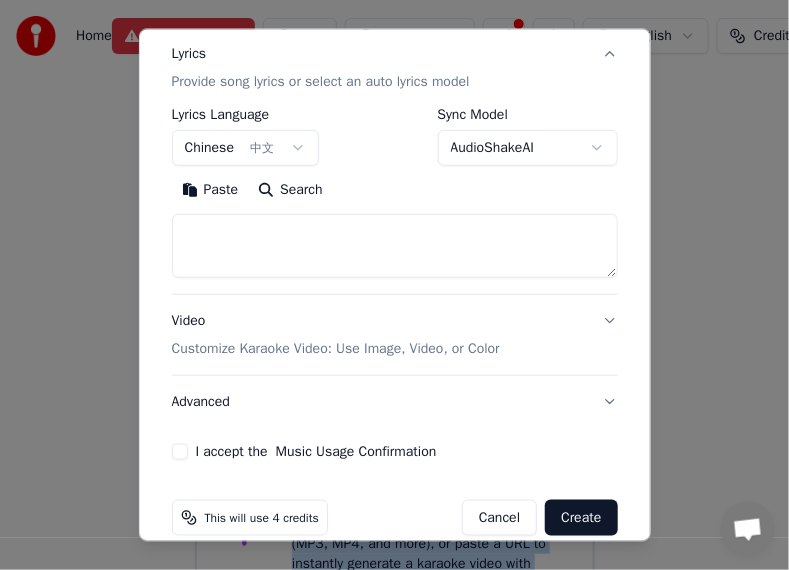 click on "I accept the   Music Usage Confirmation" at bounding box center [180, 451] 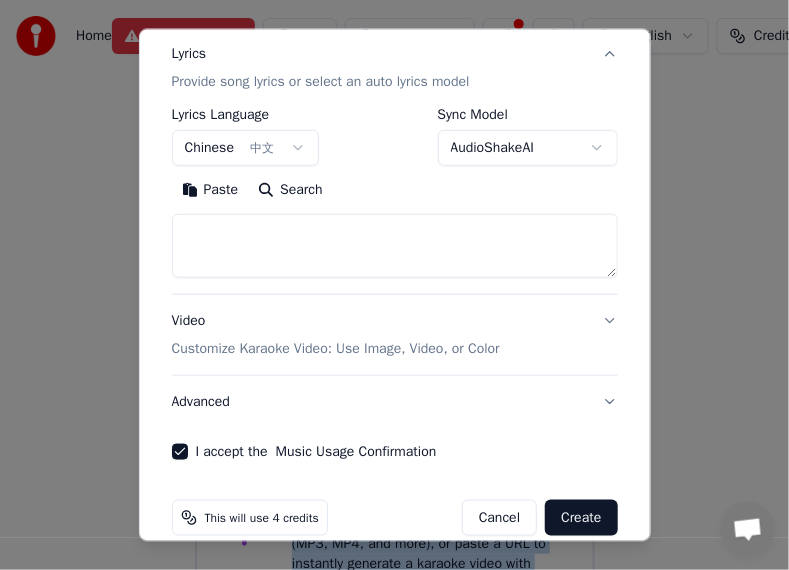 click on "Create" at bounding box center (581, 517) 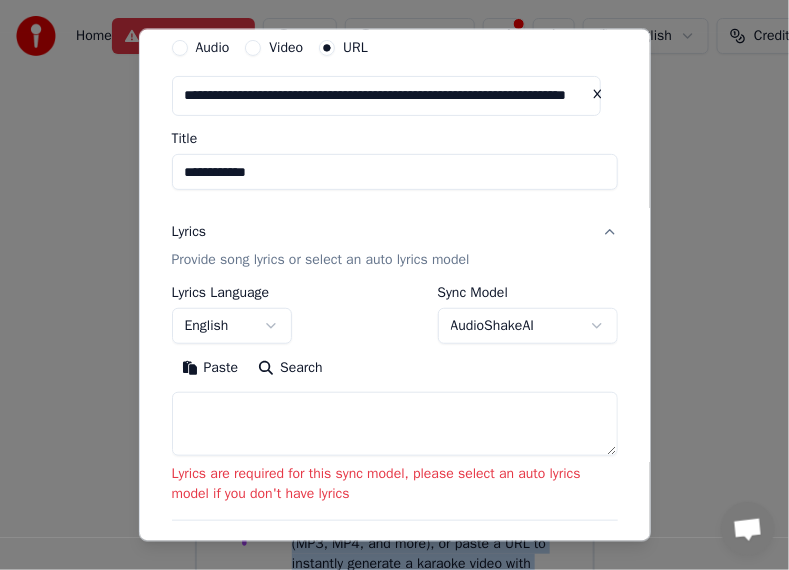 scroll, scrollTop: 45, scrollLeft: 0, axis: vertical 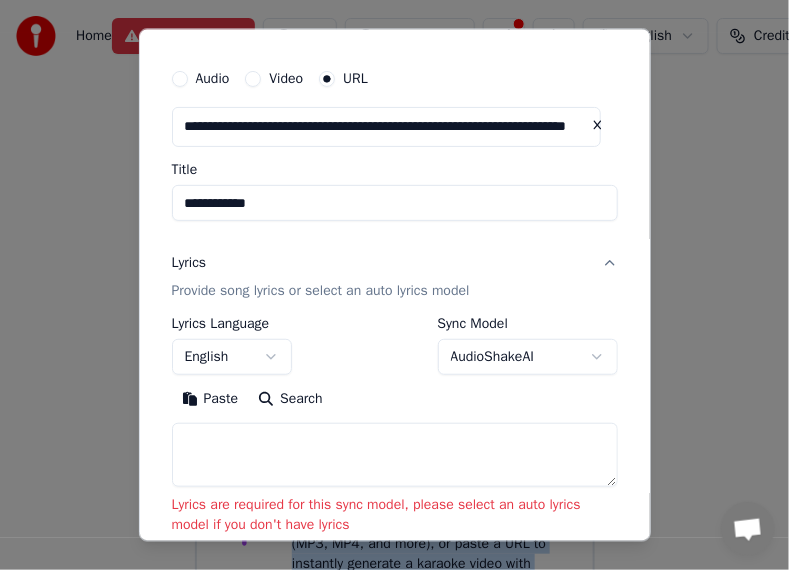 click on "**********" at bounding box center [394, 314] 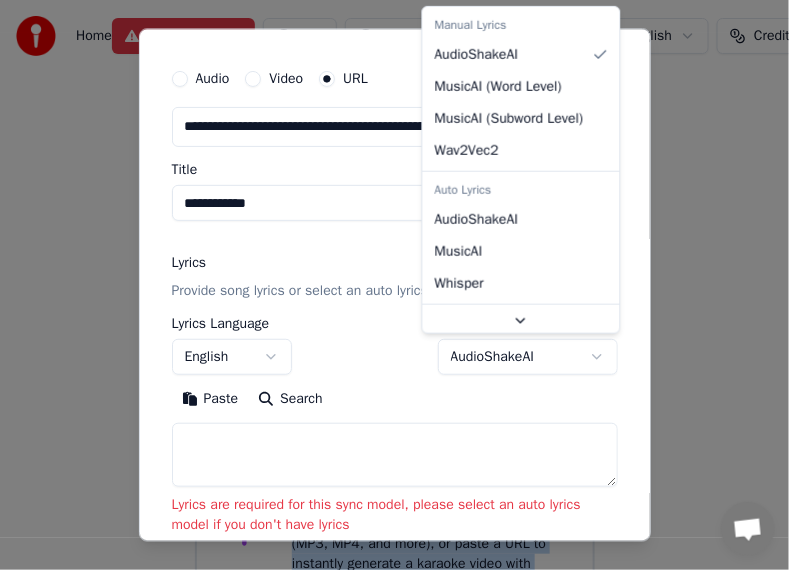 click on "Auto Lyrics" at bounding box center [521, 190] 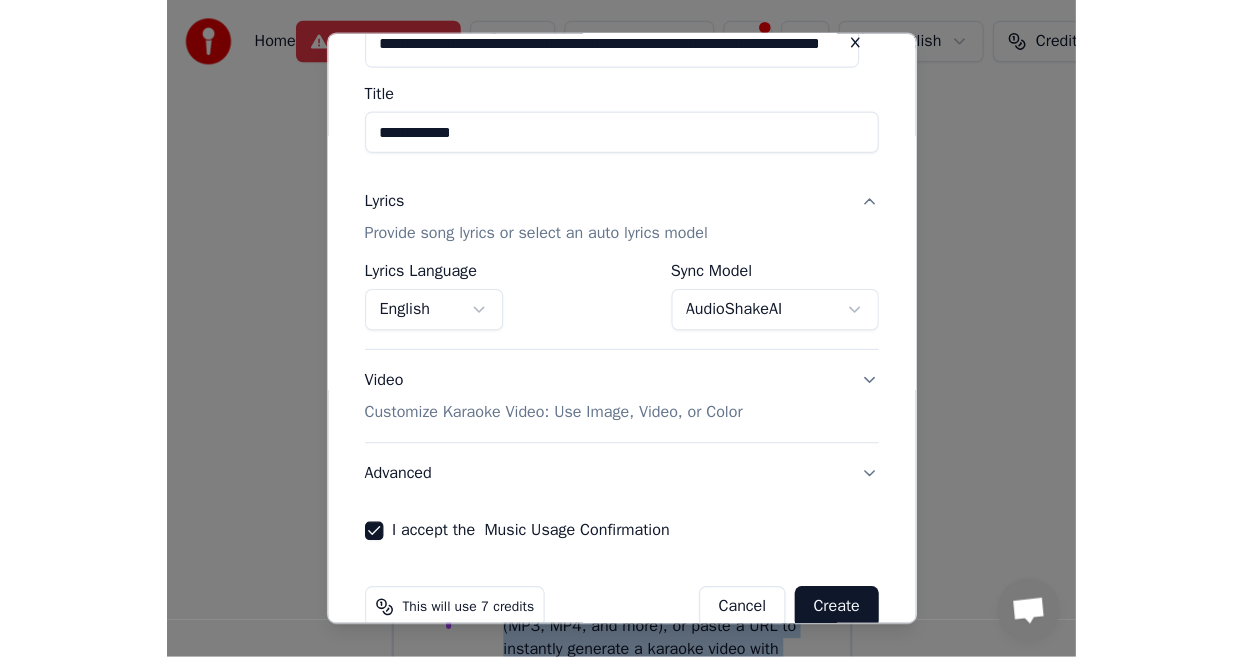 scroll, scrollTop: 158, scrollLeft: 0, axis: vertical 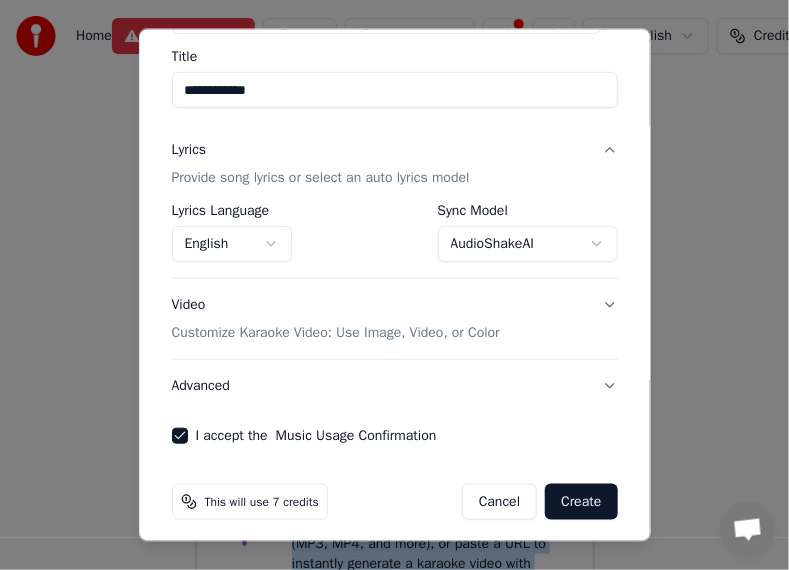 click on "Create" at bounding box center (581, 501) 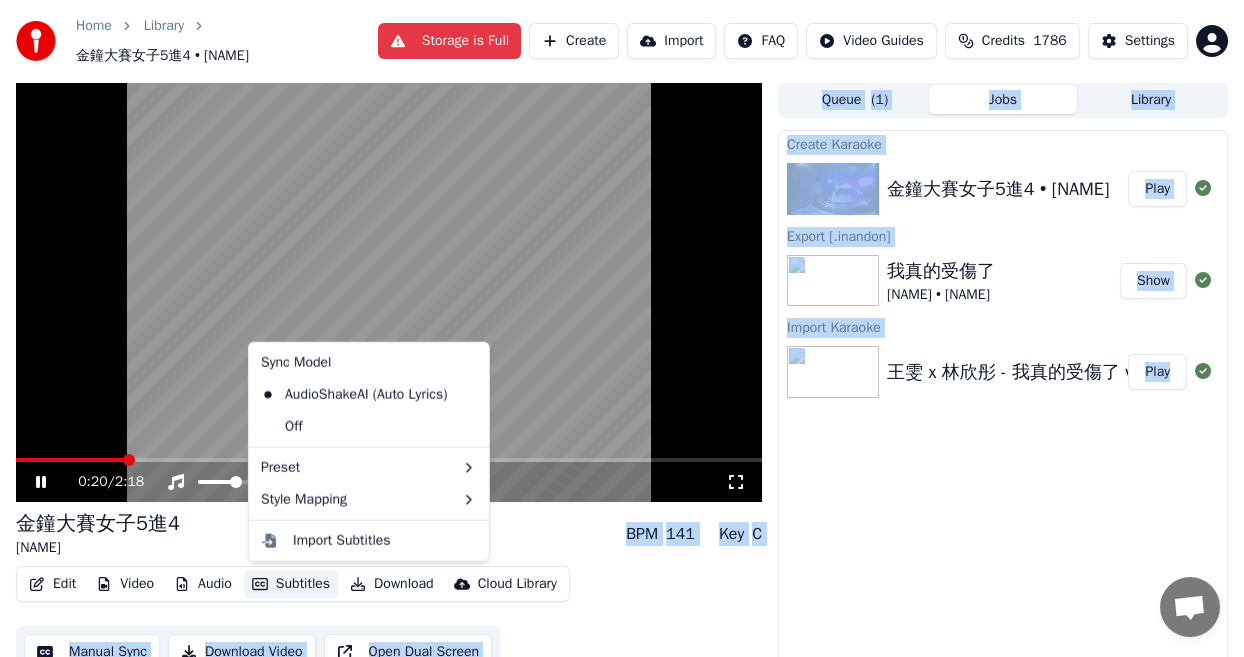 click on "Subtitles" at bounding box center [291, 584] 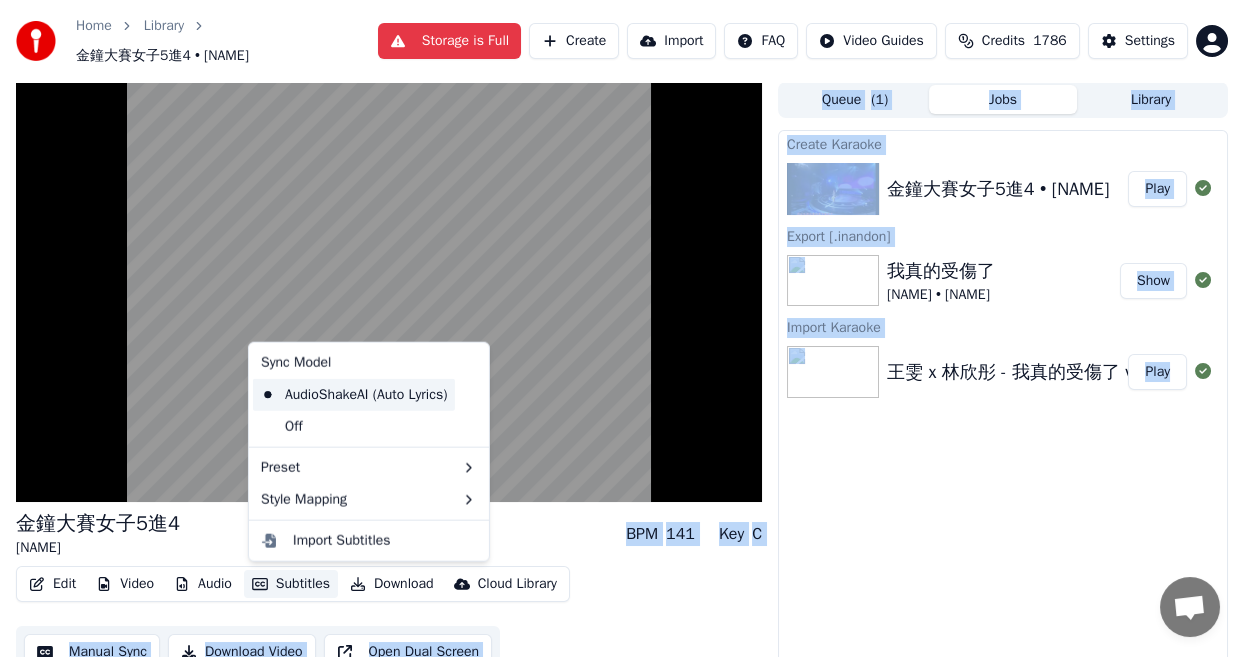 click on "AudioShakeAI (Auto Lyrics)" at bounding box center (354, 395) 